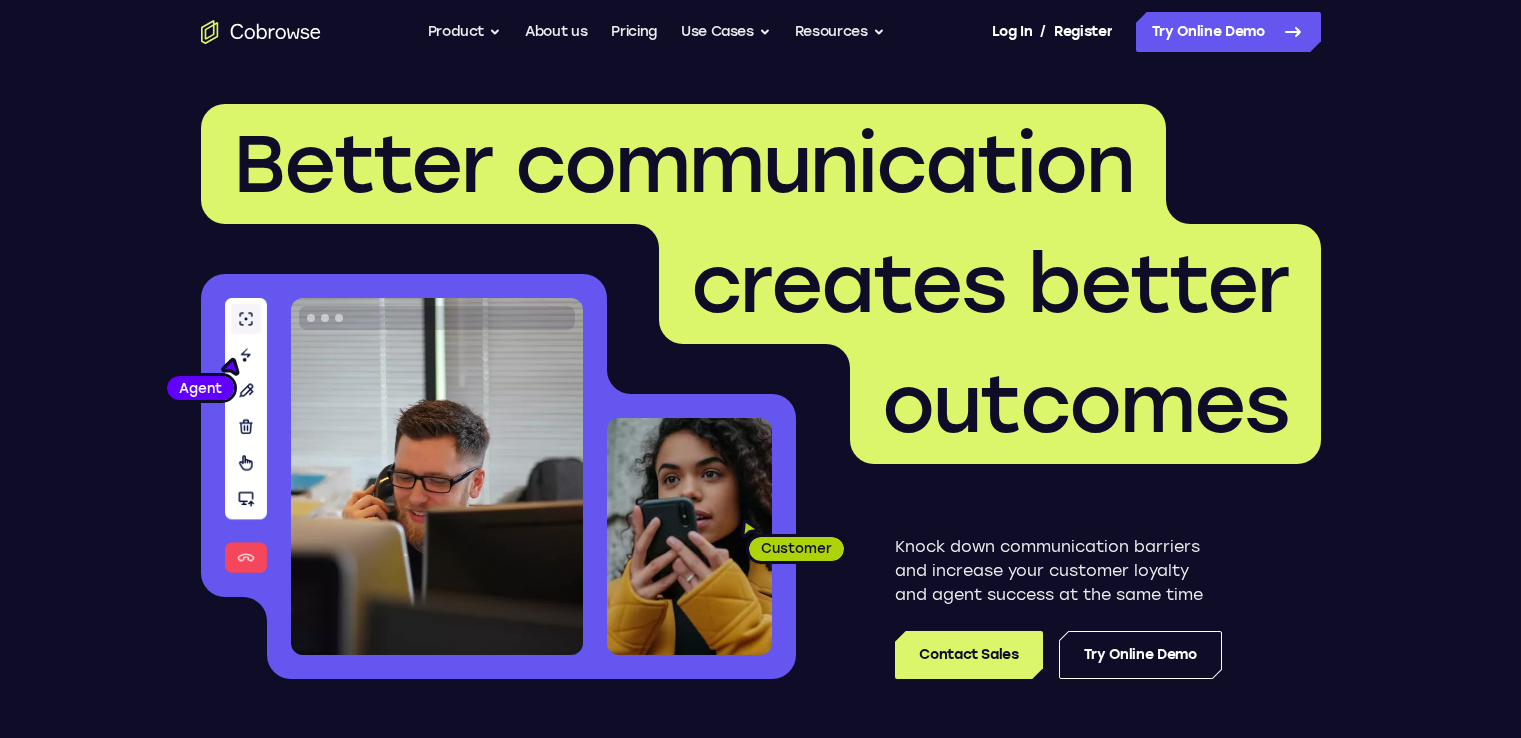 scroll, scrollTop: 0, scrollLeft: 0, axis: both 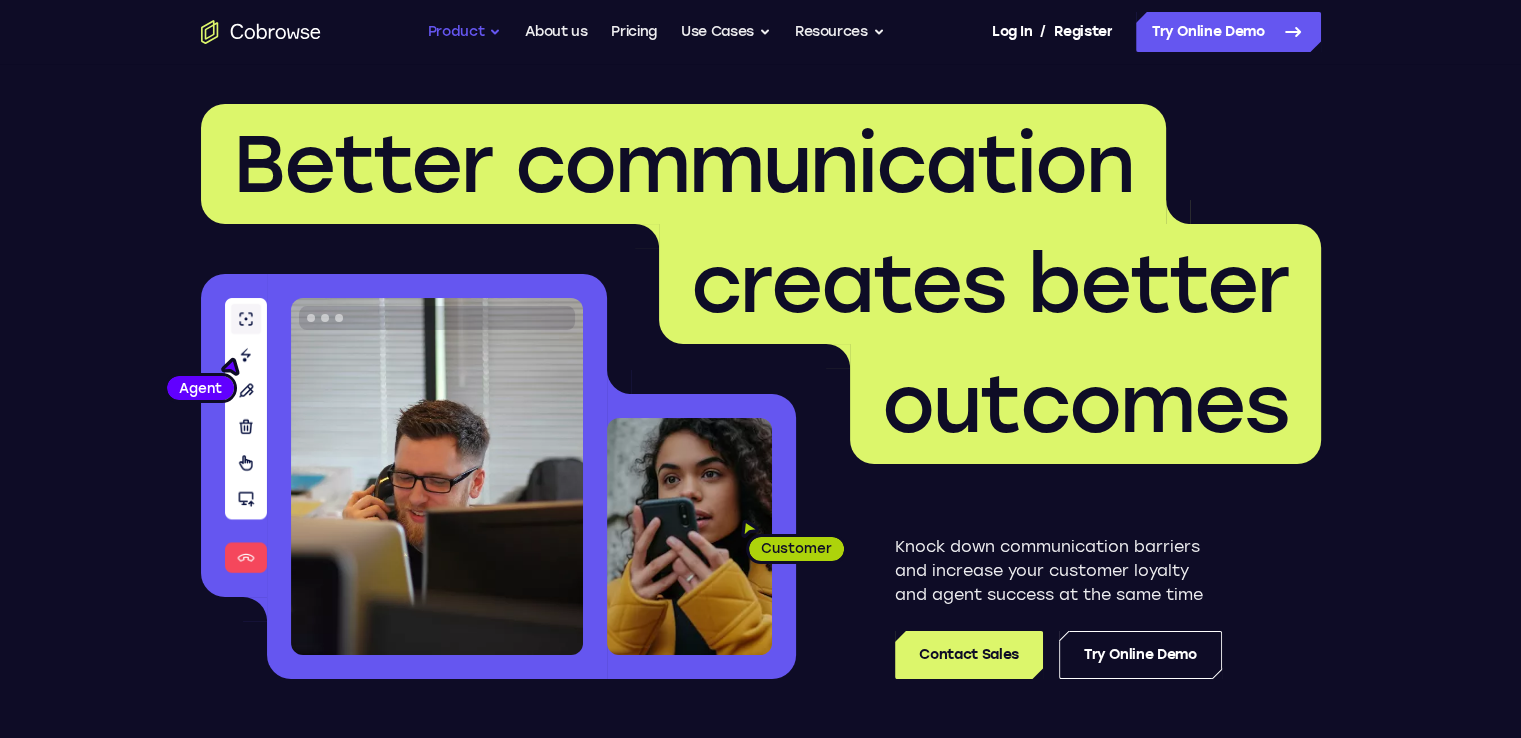 click on "Product" at bounding box center (465, 32) 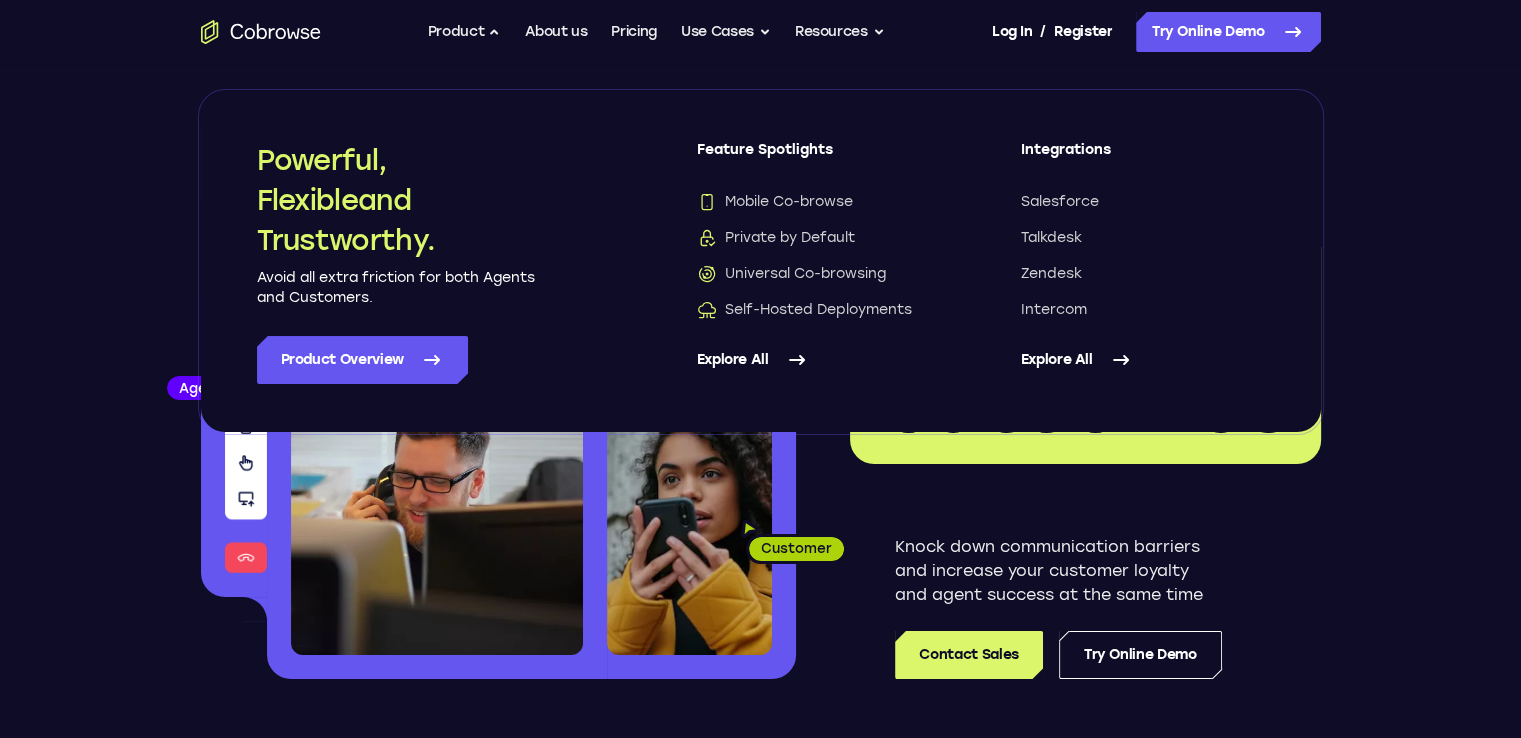 click on "Better communication             creates better             outcomes                                       Customer                                         Agent                                                                     Agent                       Knock down communication barriers and increase your customer loyalty and agent success at the same time        Contact Sales             Try Online Demo                          Trusted by companies who prioritize  customer service excellence                                                                               The problem   Be there when customers need you most         In today’s world, your brand’s digital experiences across mobile and web are core to your customer experience. These channels enable self-service, facilitate transactions, and drive customer loyalty.   During critical moments, your loyal customers are expecting you to be there for them when they need you most.             80     %       Salesforce           70     %" at bounding box center (760, 1512) 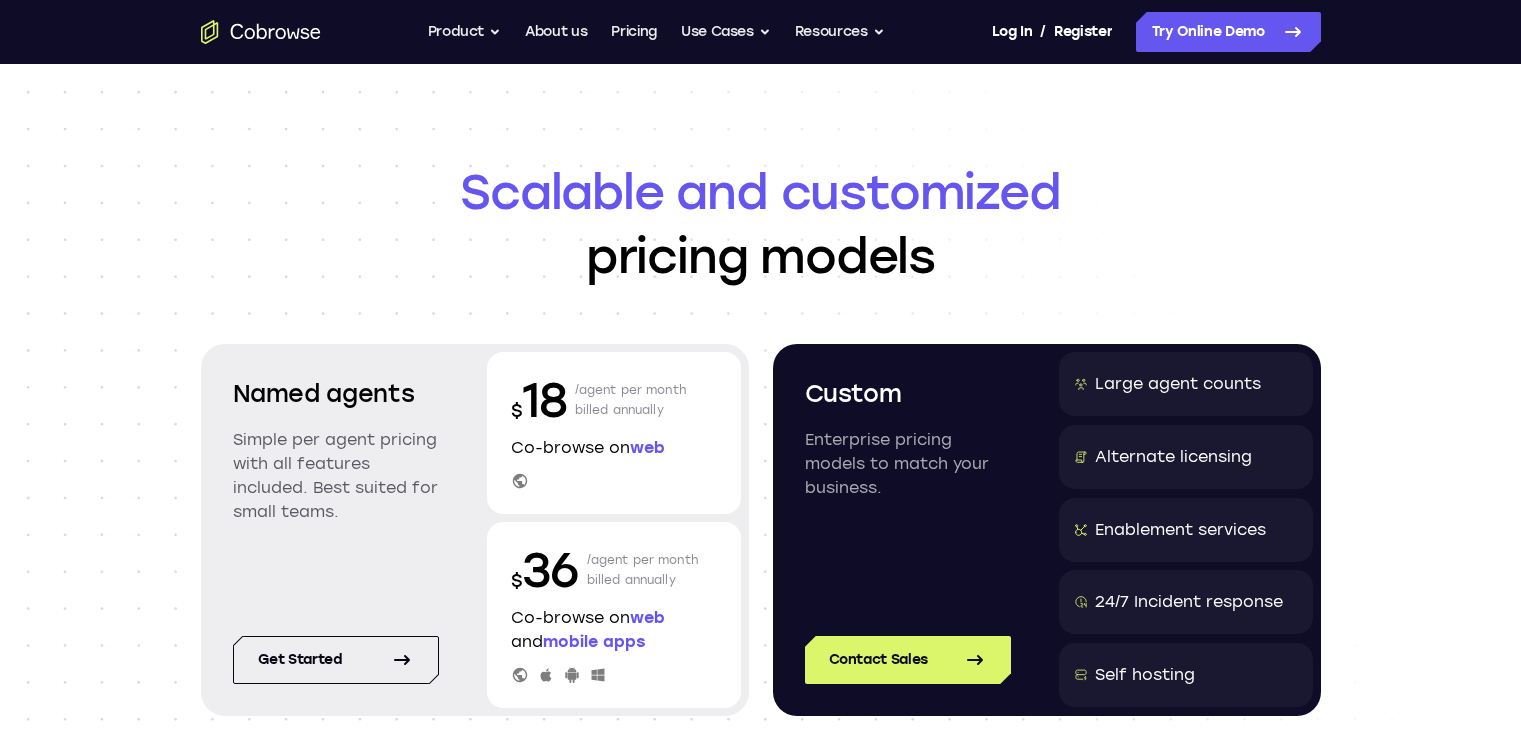 scroll, scrollTop: 0, scrollLeft: 0, axis: both 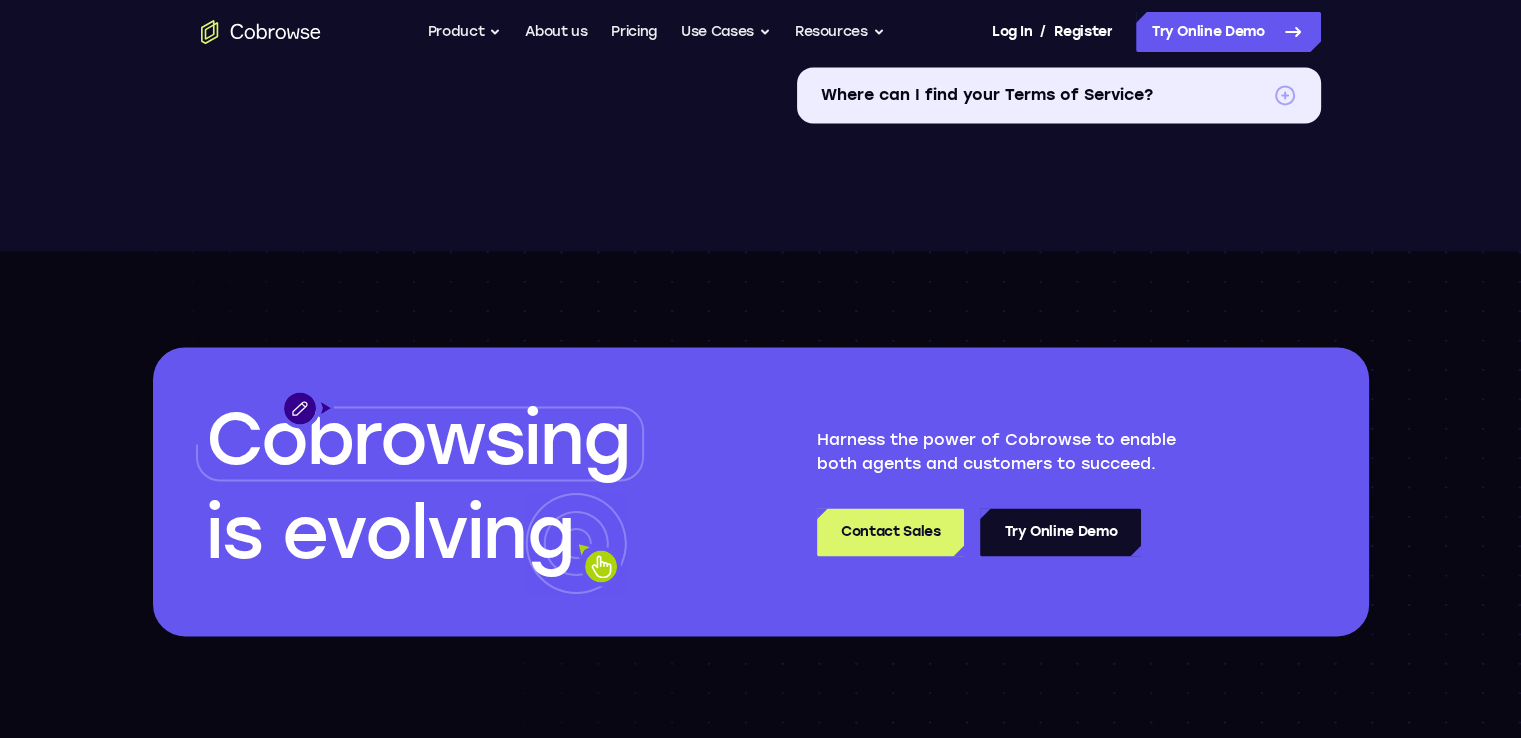 click on "Try Online Demo" at bounding box center (1060, 532) 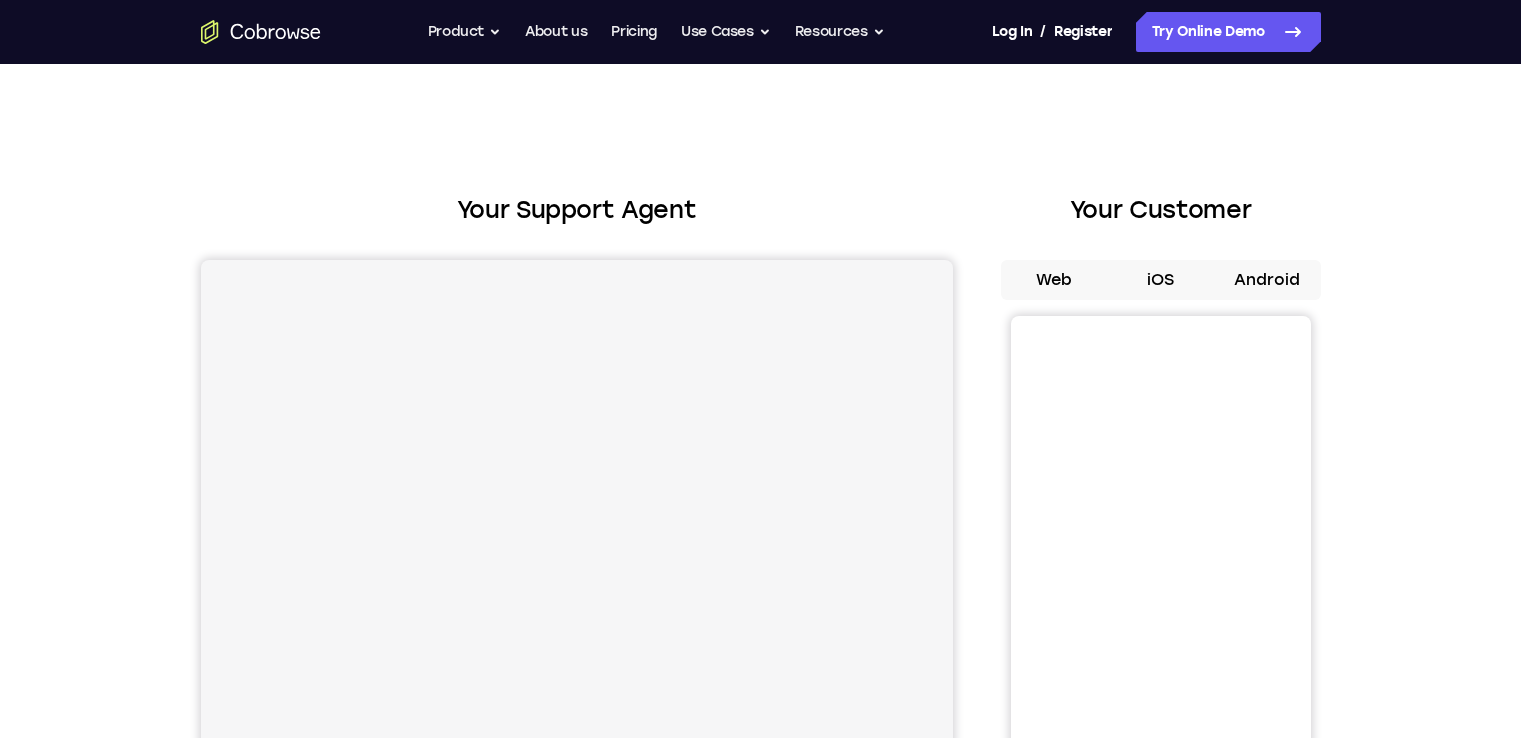 scroll, scrollTop: 0, scrollLeft: 0, axis: both 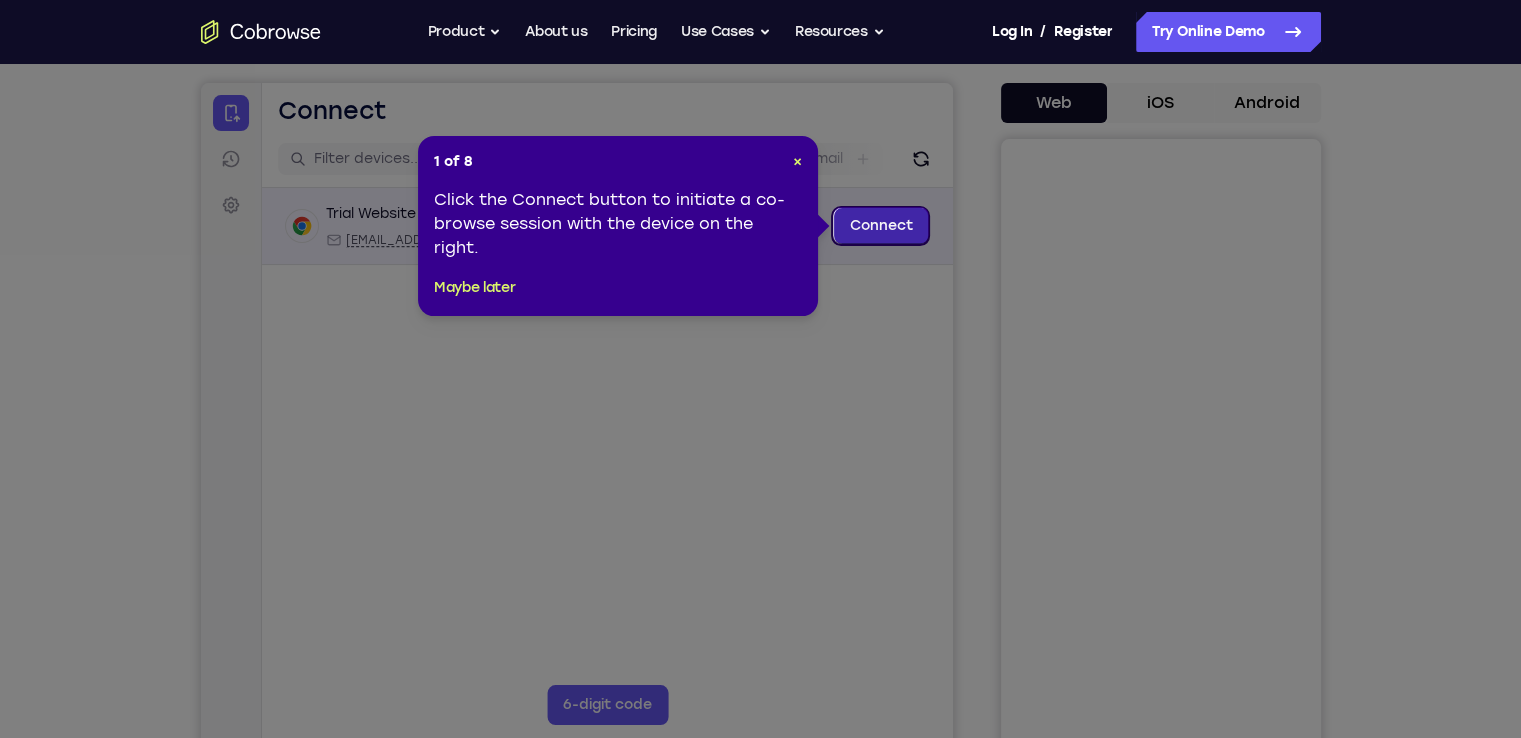 click on "Connect" at bounding box center [880, 226] 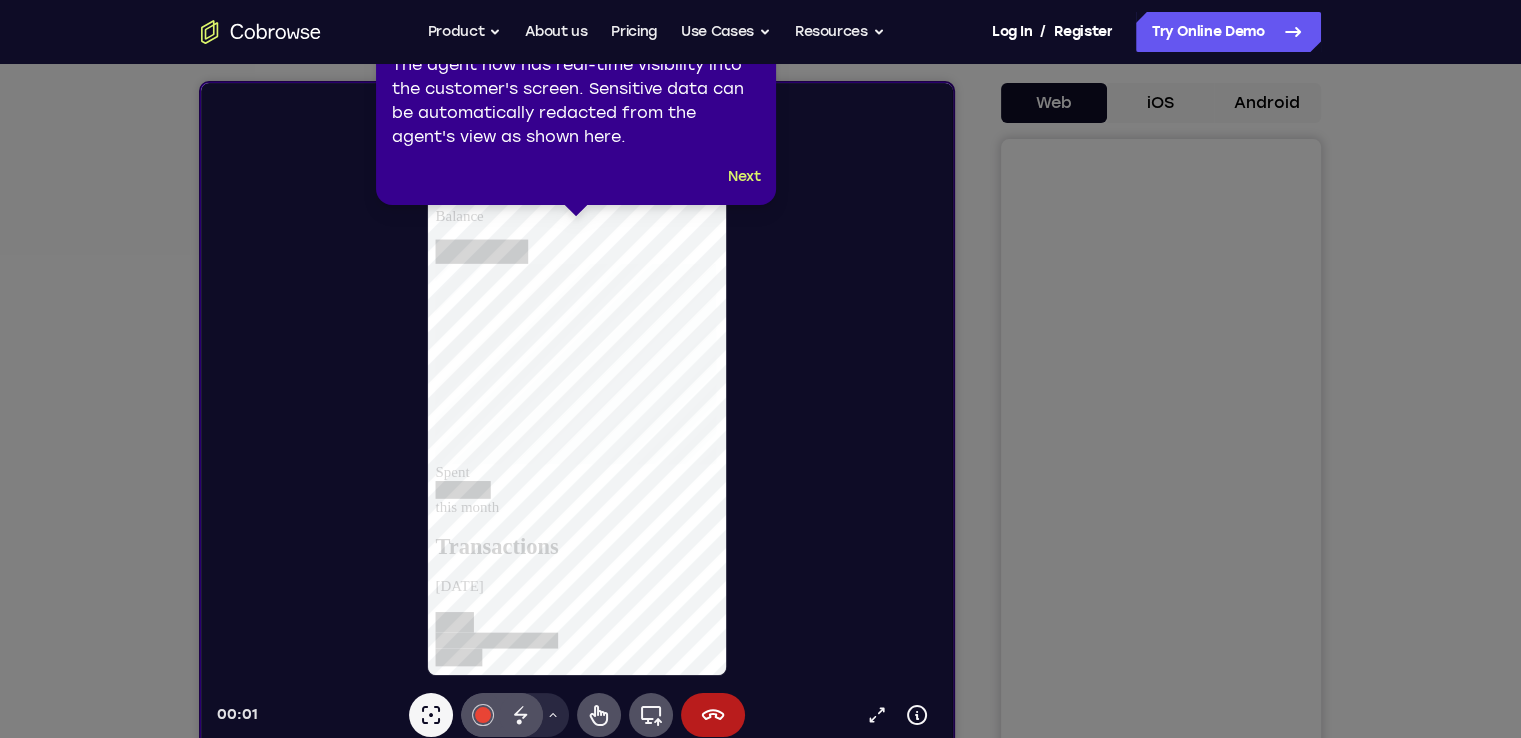 scroll, scrollTop: 0, scrollLeft: 0, axis: both 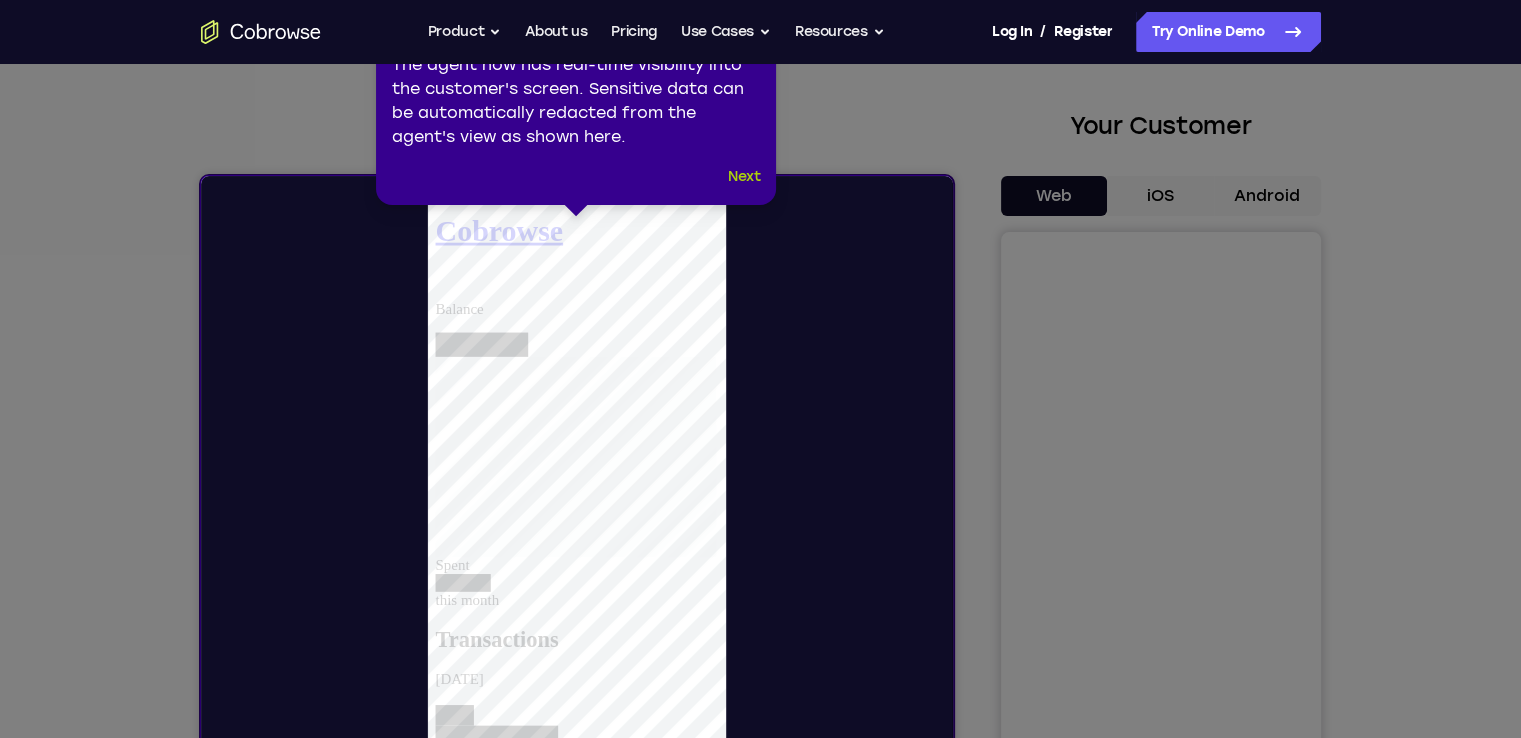 click on "Next" at bounding box center [744, 177] 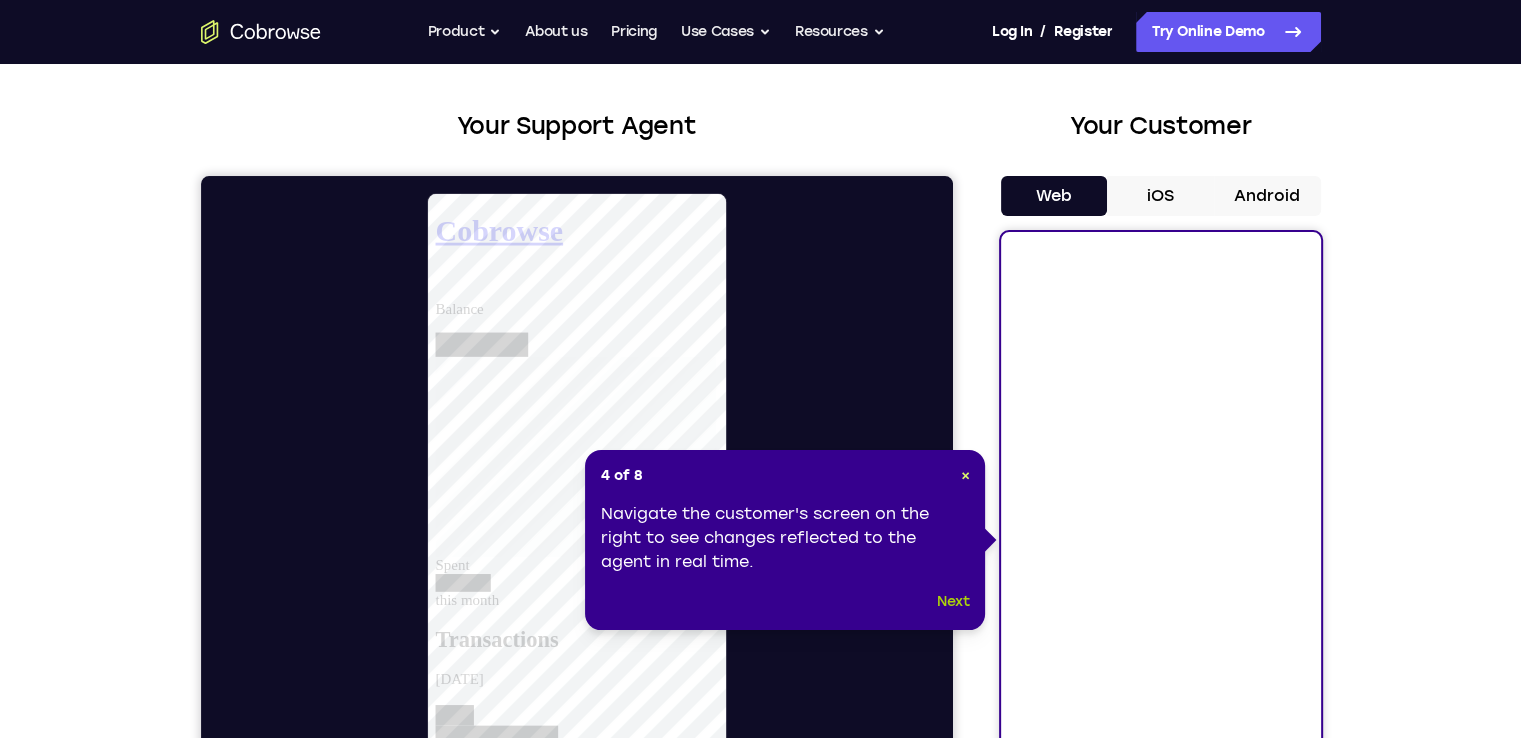 click on "Next" at bounding box center (953, 602) 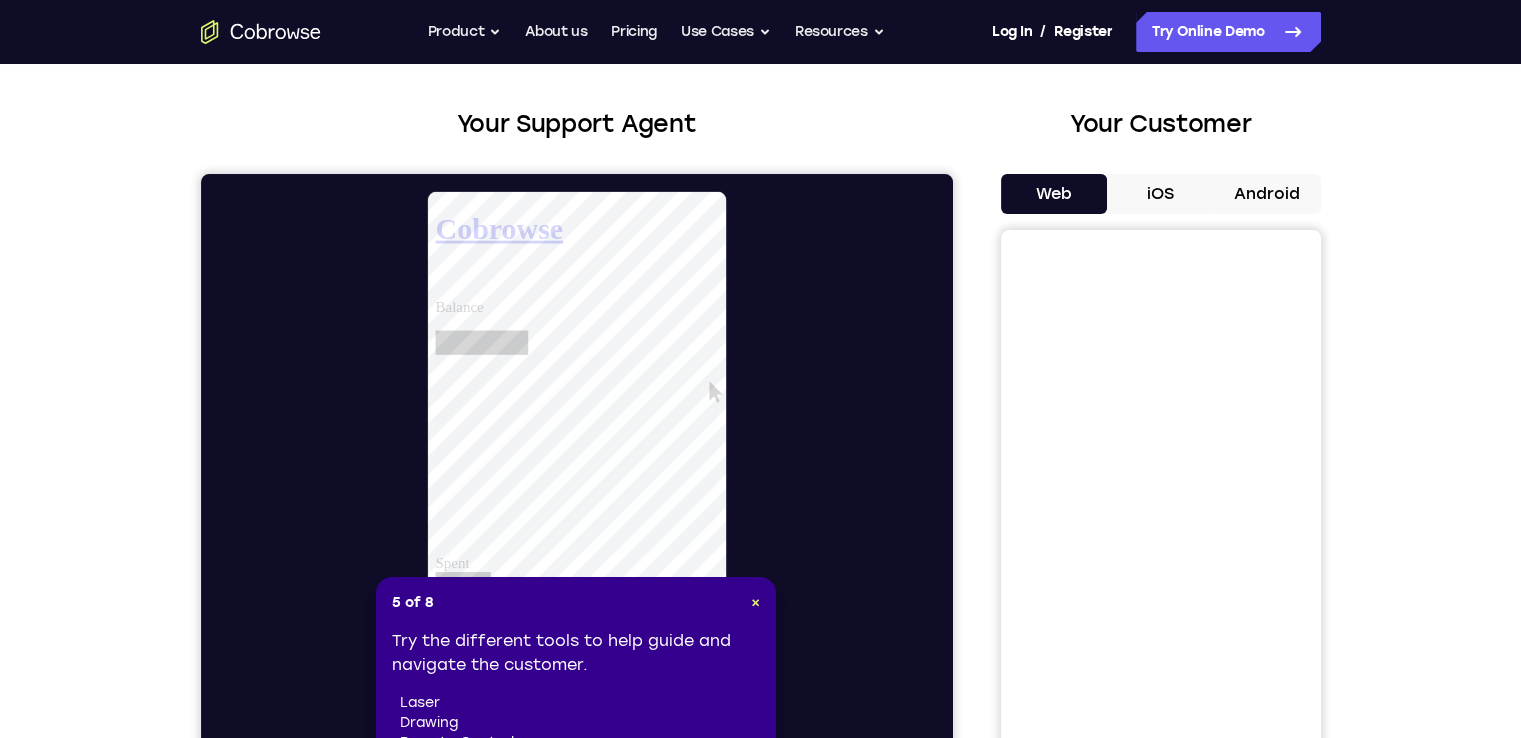 scroll, scrollTop: 188, scrollLeft: 0, axis: vertical 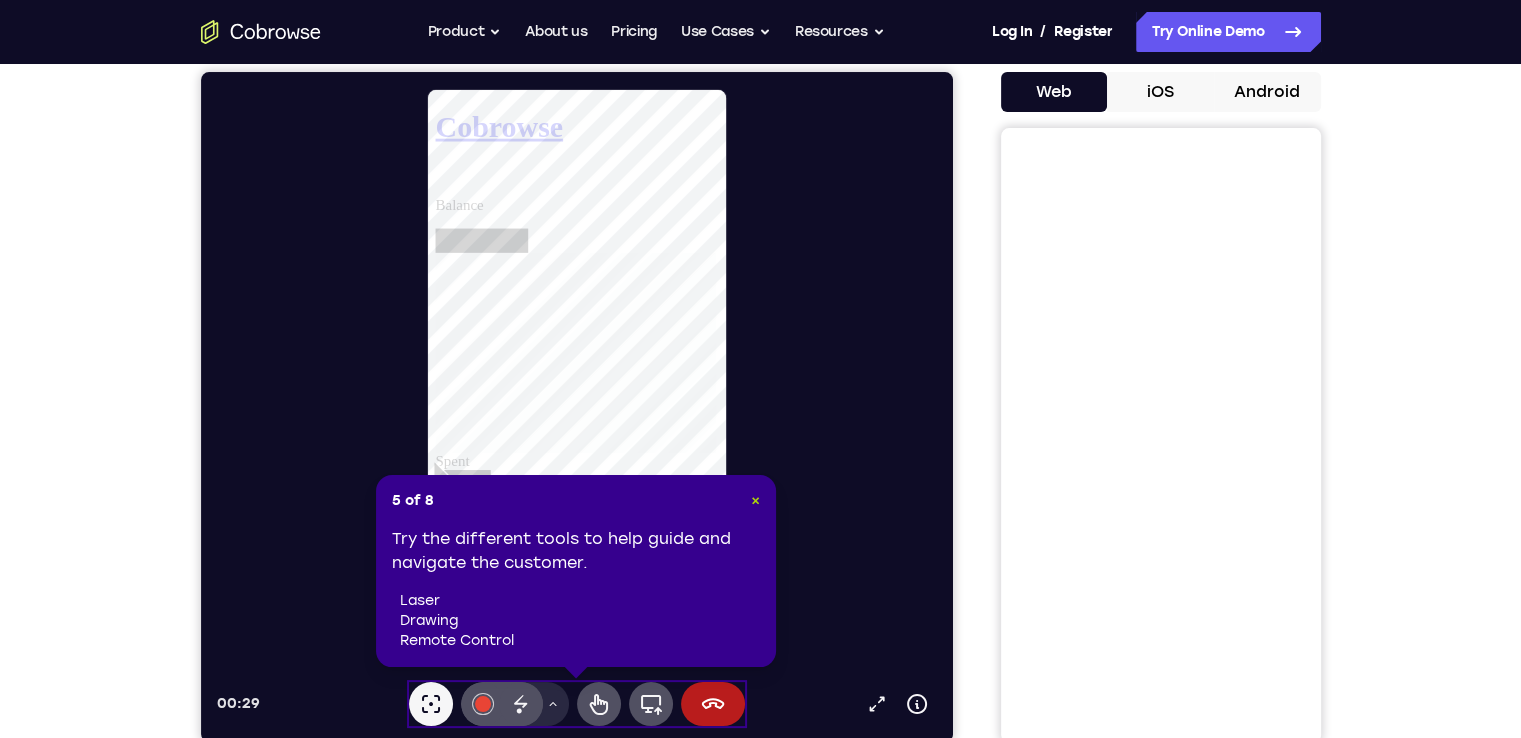 click on "×" at bounding box center [755, 500] 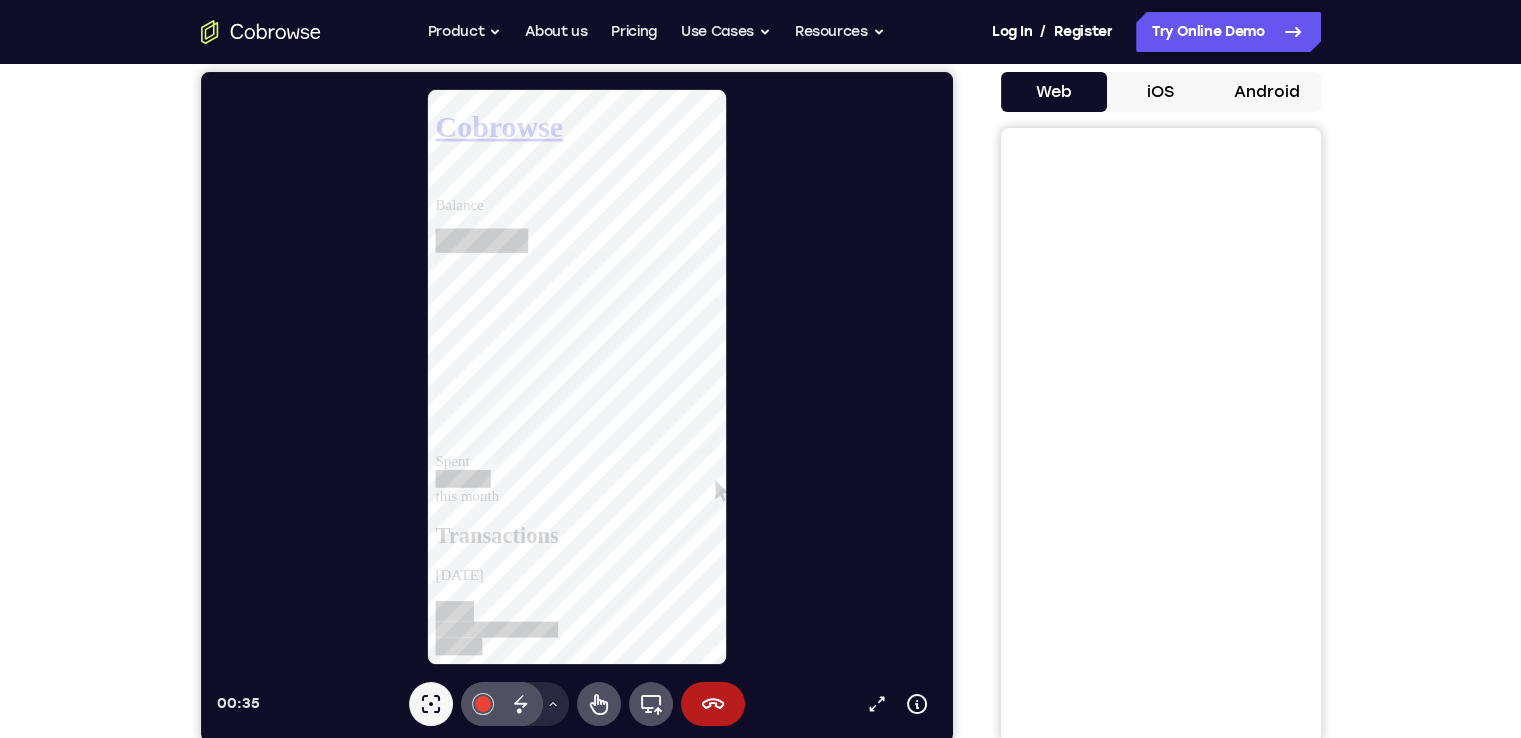 scroll, scrollTop: 612, scrollLeft: 0, axis: vertical 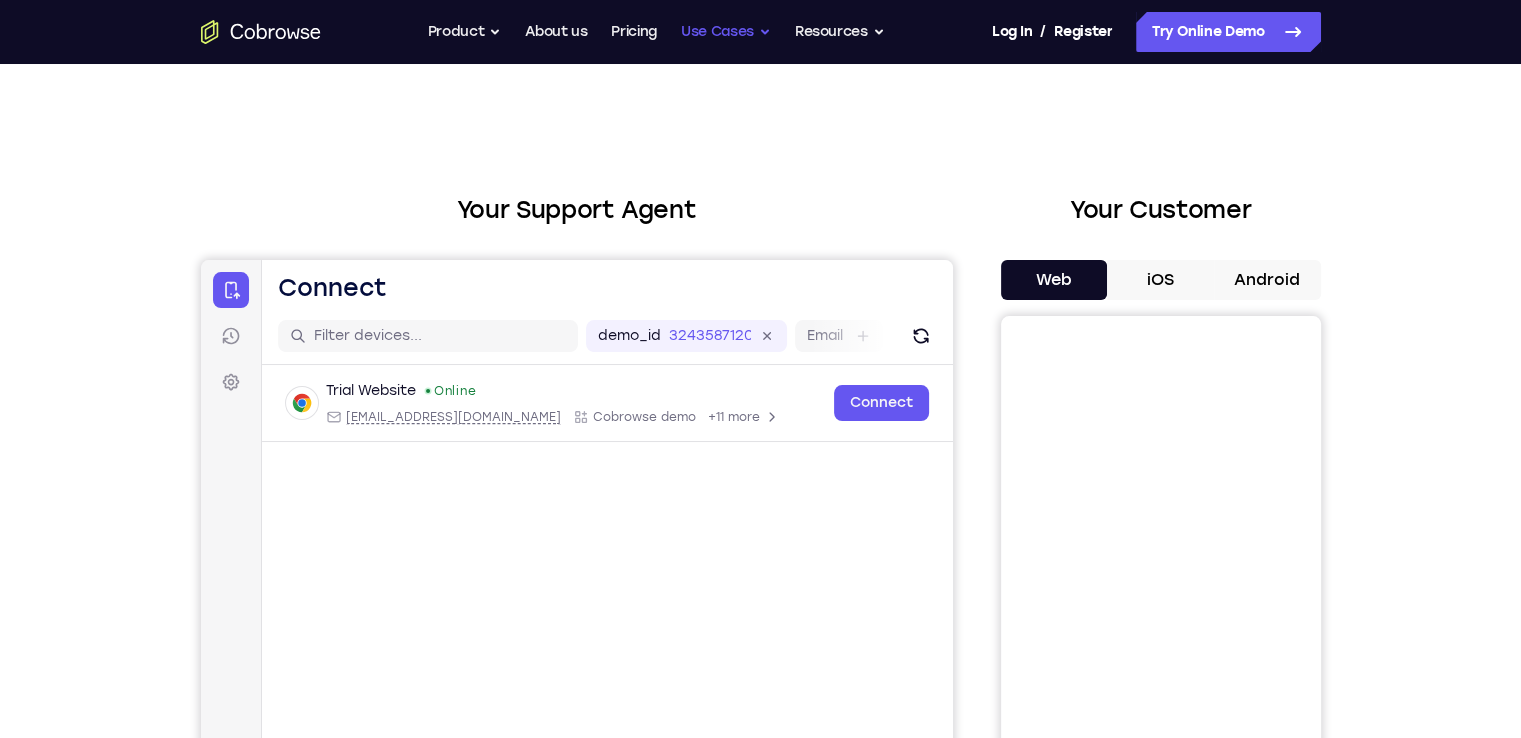 click on "Use Cases" at bounding box center (726, 32) 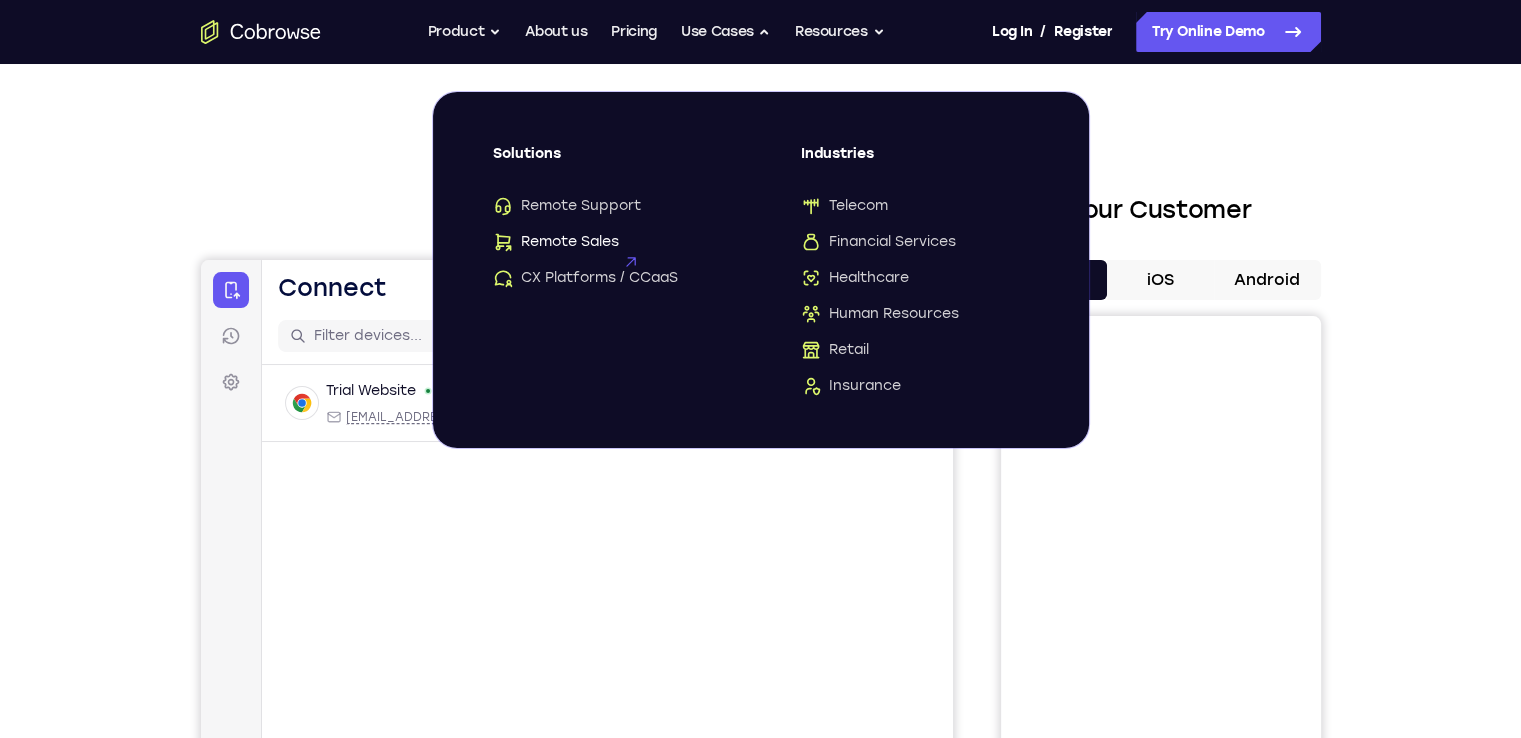 click on "Remote Sales" at bounding box center (556, 242) 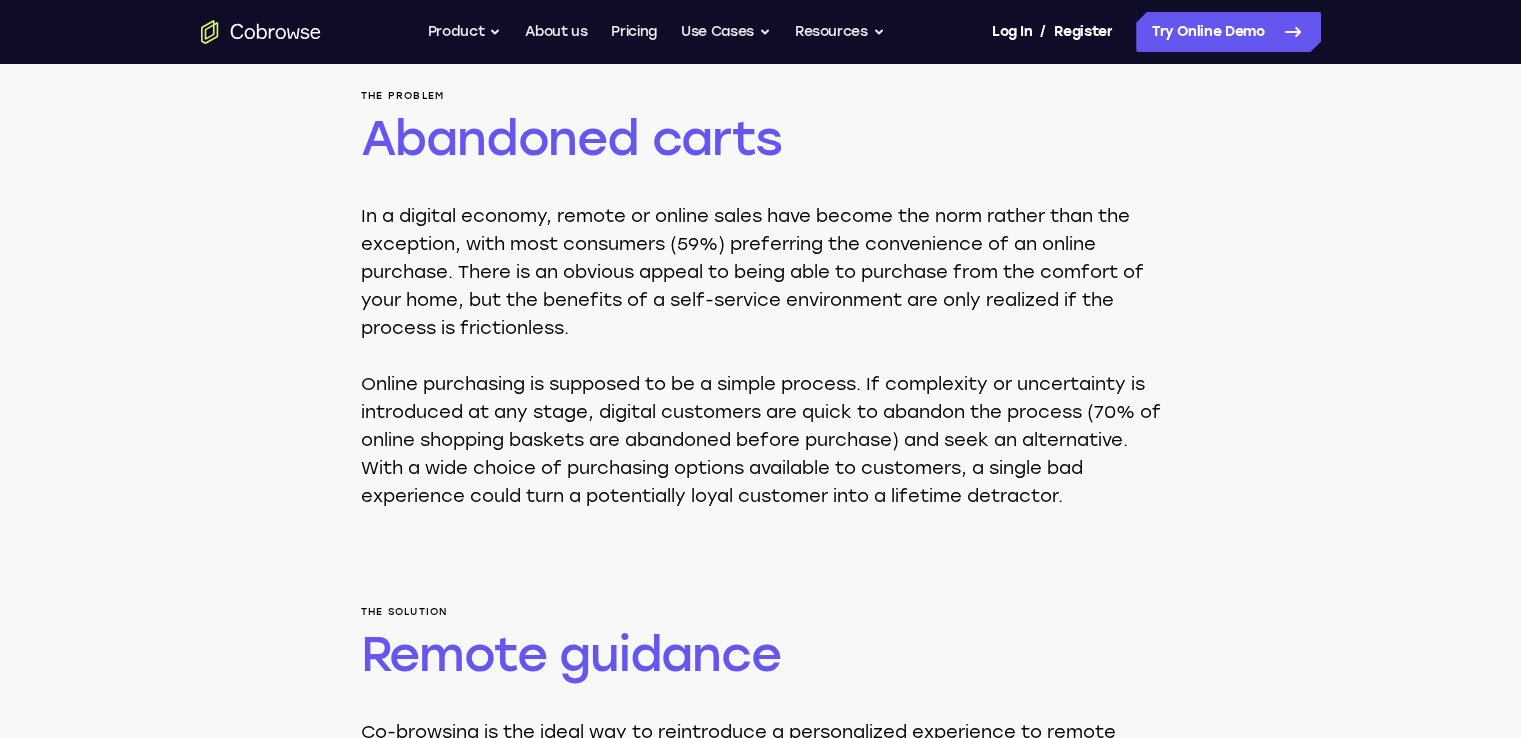 scroll, scrollTop: 776, scrollLeft: 0, axis: vertical 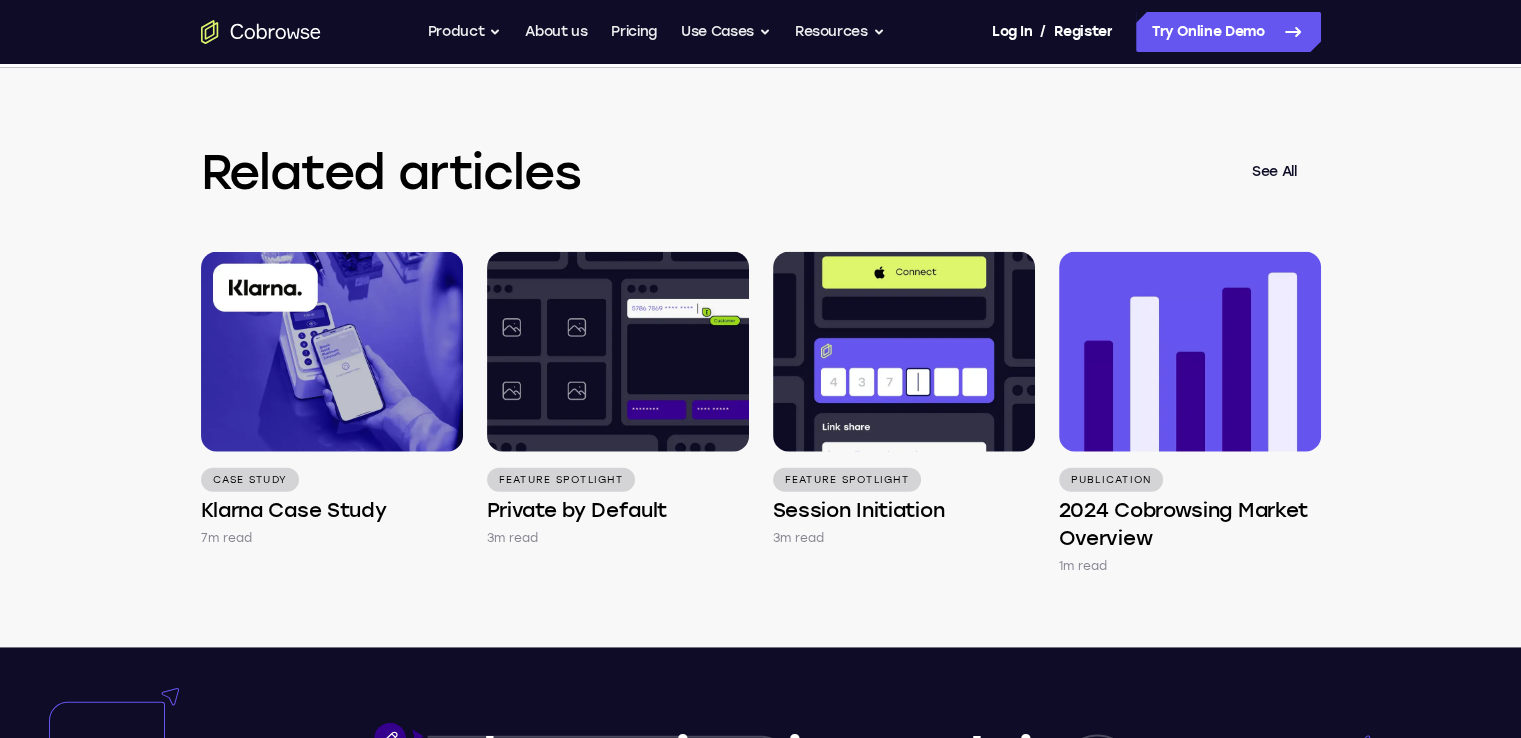 click on "Open main menu                                                             Go back         Powerful,  Flexible  and  Trustworthy.   Avoid all extra friction for both Agents and Customers.        Product Overview                          Feature Spotlights          Mobile Co-browse                     Private by Default                     Universal Co-browsing                     Self-Hosted Deployments                     Explore All                        Integrations        Salesforce                   Talkdesk                   Zendesk                   Intercom                     Explore All                       Product                  About us       Pricing                   Go back         Solutions          Remote Support                     Remote Sales                     CX Platforms / CCaaS                          Industries          Telecom                     Financial Services                     Healthcare                     Human Resources" at bounding box center [760, -1280] 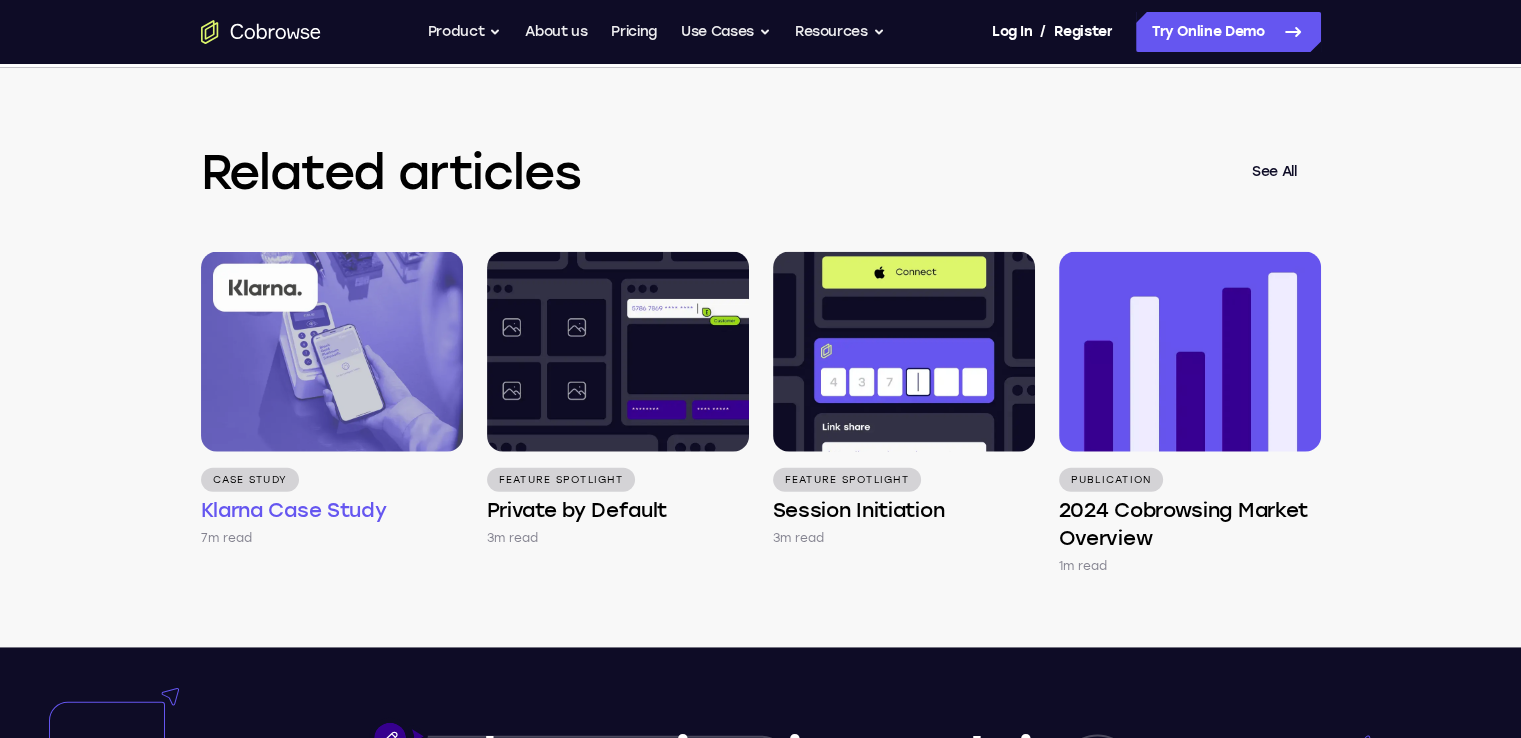 click at bounding box center (332, 352) 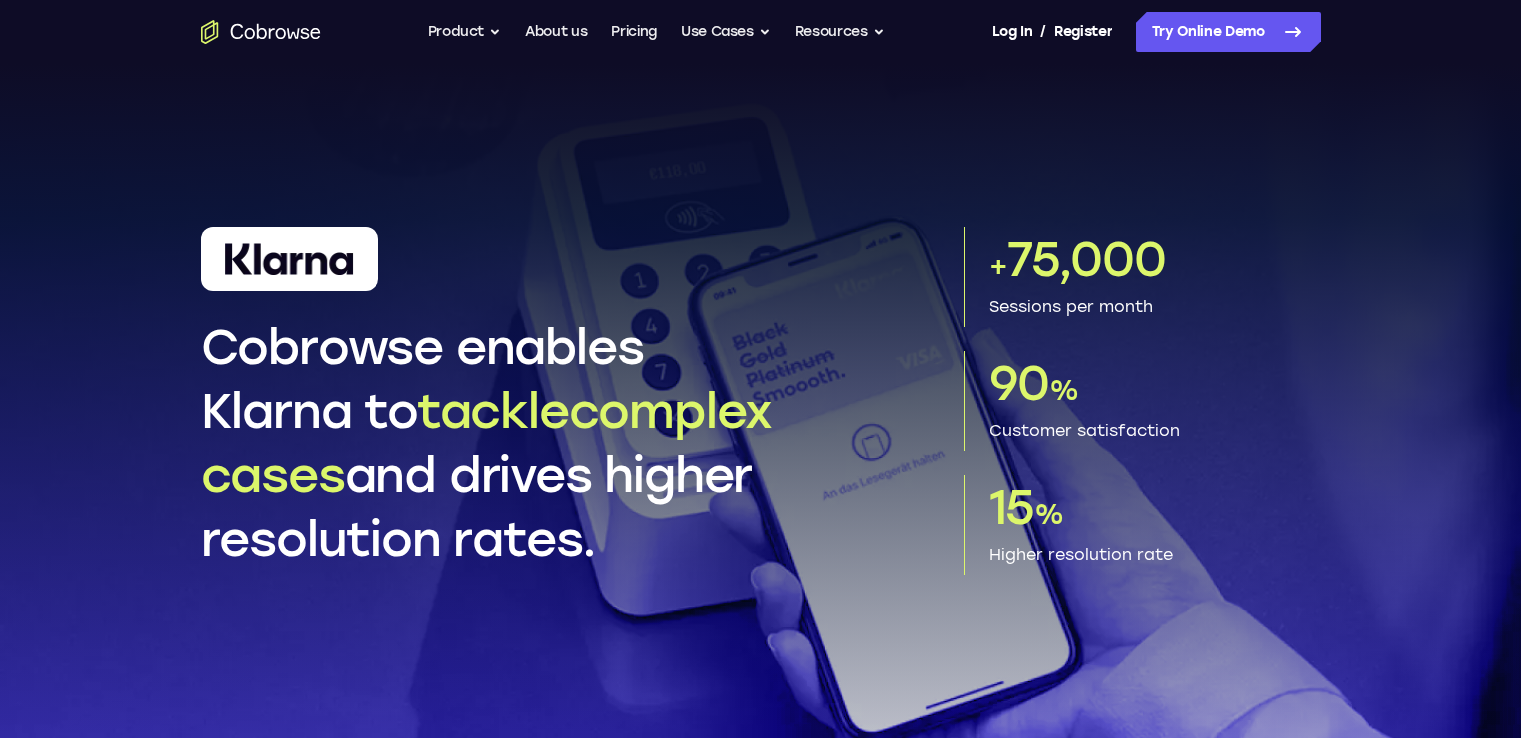 scroll, scrollTop: 0, scrollLeft: 0, axis: both 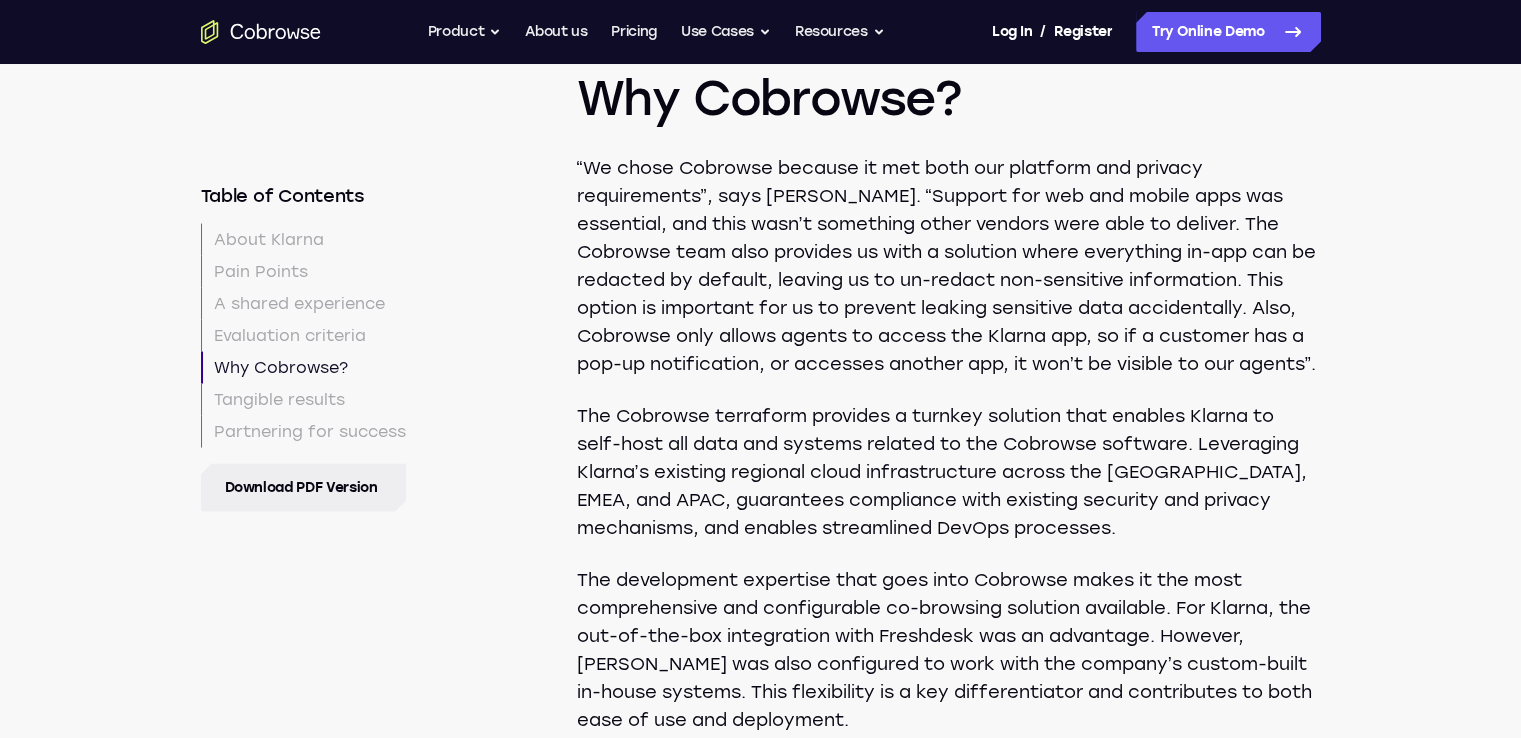 click on "Why Cobrowse?   “We chose Cobrowse because it met both our platform and privacy requirements”, says Nguyen. “Support for web and mobile apps was essential, and this wasn’t something other vendors were able to deliver. The Cobrowse team also provides us with a solution where everything in-app can be redacted by default, leaving us to un-redact non-sensitive information. This option is important for us to prevent leaking sensitive data accidentally. Also, Cobrowse only allows agents to access the Klarna app, so if a customer has a pop-up notification, or accesses another app, it won’t be visible to our agents”.   The Cobrowse terraform provides a turnkey solution that enables Klarna to self-host all data and systems related to the Cobrowse software. Leveraging Klarna’s existing regional cloud infrastructure across the USA, EMEA, and APAC, guarantees compliance with existing security and privacy mechanisms, and enables streamlined DevOps processes." at bounding box center (949, 308) 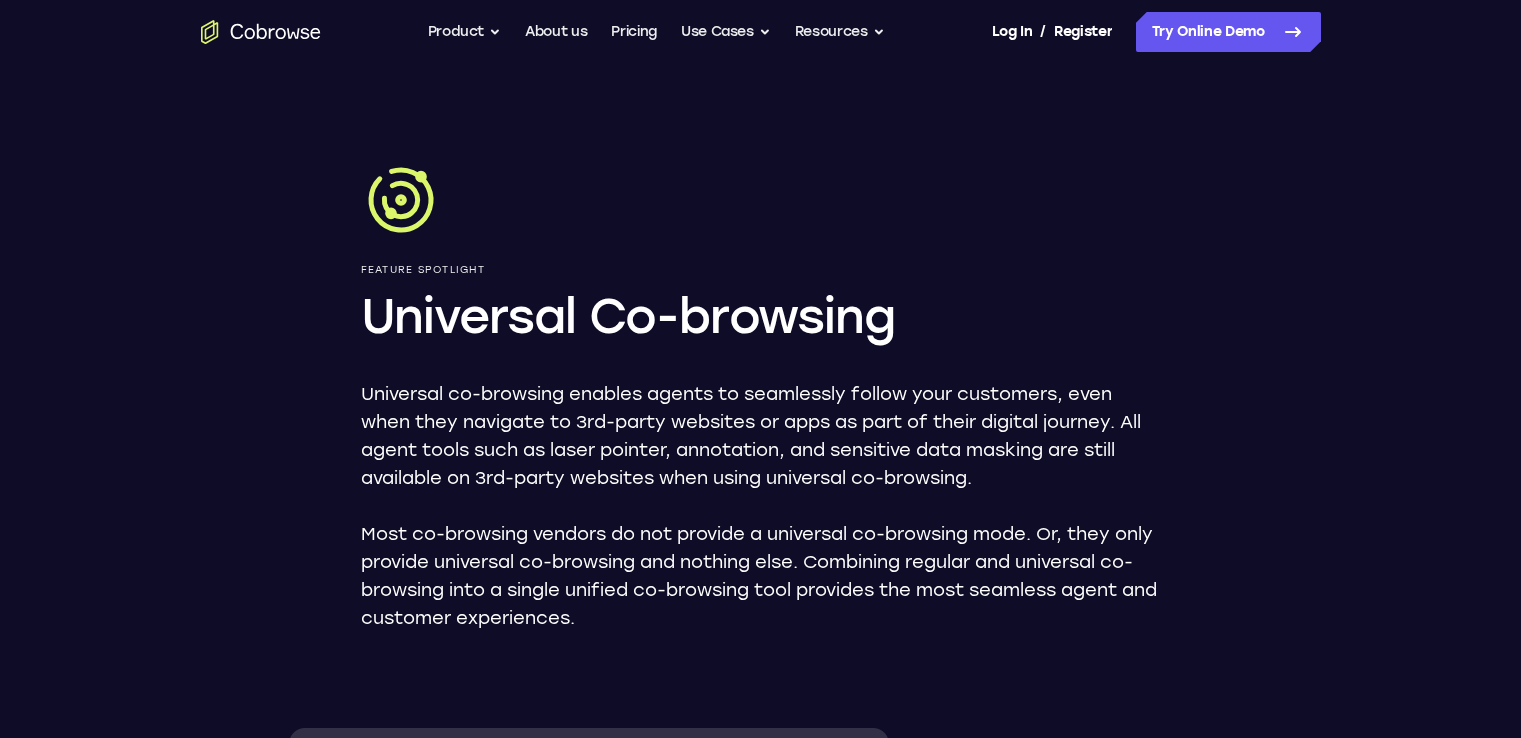 scroll, scrollTop: 0, scrollLeft: 0, axis: both 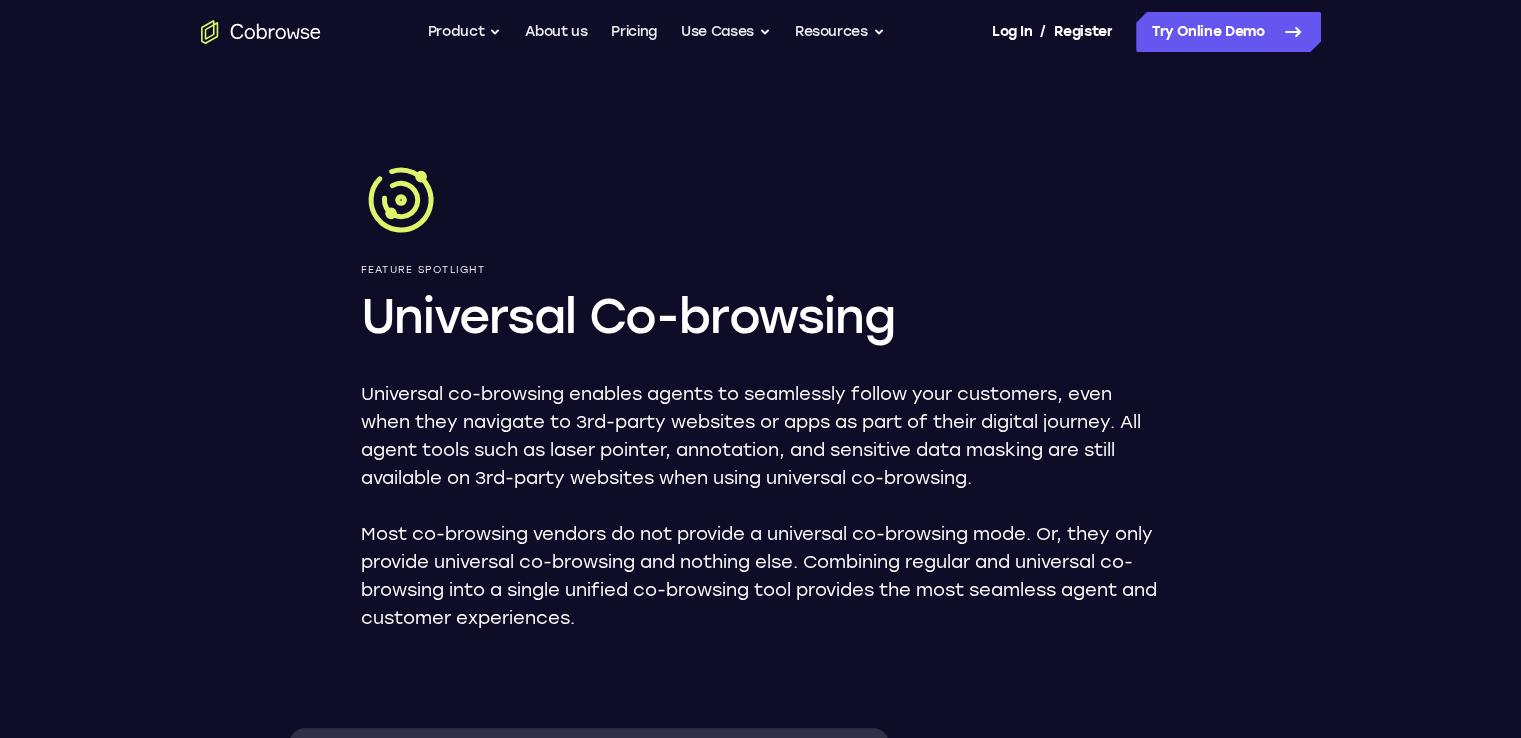 click on "Feature Spotlight   Universal Co-browsing         Universal co-browsing enables agents to seamlessly follow your customers, even when they navigate to 3rd-party websites or apps as part of their digital journey. All agent tools such as laser pointer, annotation, and sensitive data masking are still available on 3rd-party websites when using universal co-browsing.   Most co-browsing vendors do not provide a universal co-browsing mode. Or, they only provide universal co-browsing and nothing else. Combining regular and universal co-browsing into a single unified co-browsing tool provides the most seamless agent and customer experiences.                       Why it matters         Rather than creating blindspots for your agents during these critical and complex workflows, universal co-browsing enables agents to follow wherever the customer goes. This allows you to maintain the benefits of co-browsing no matter your customer journey." at bounding box center (761, 977) 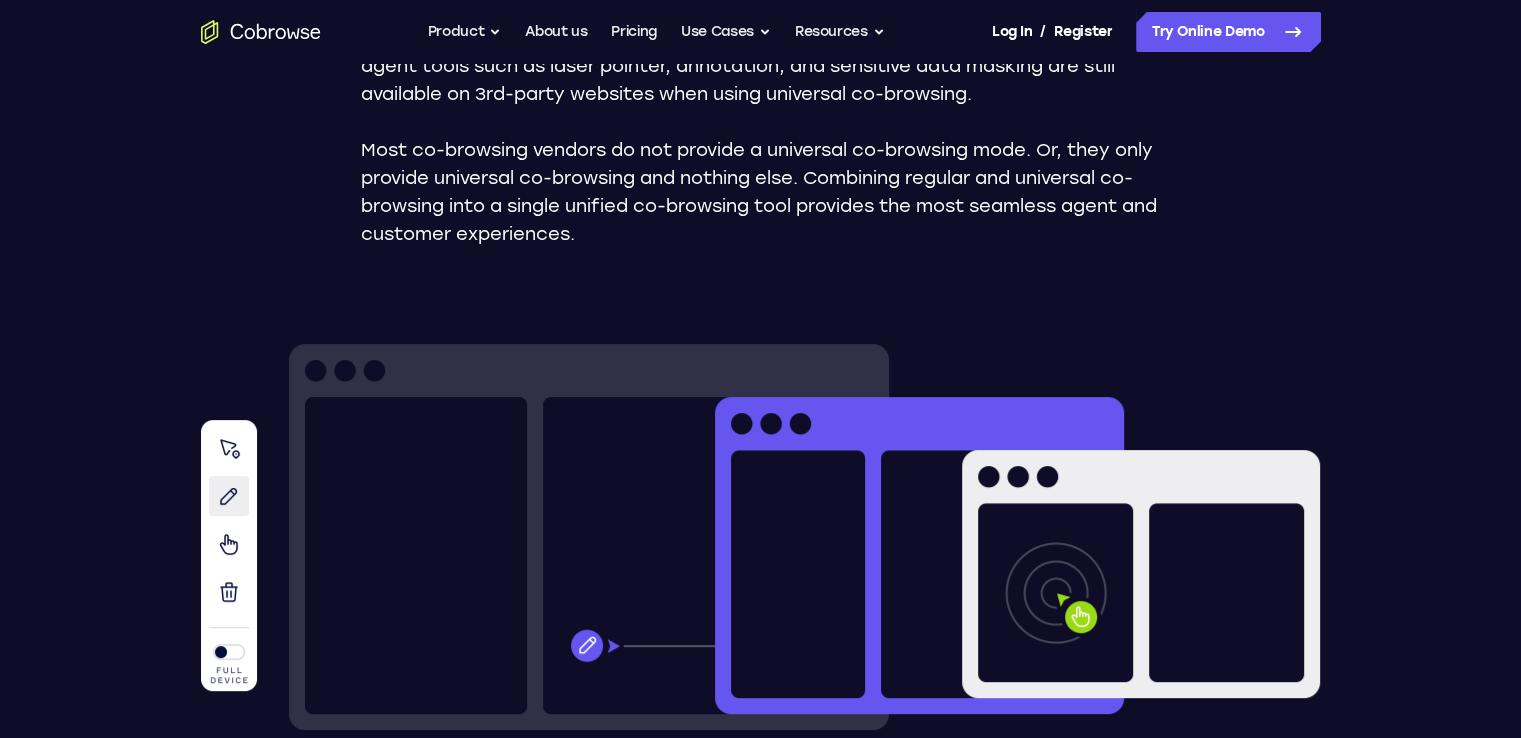 scroll, scrollTop: 484, scrollLeft: 0, axis: vertical 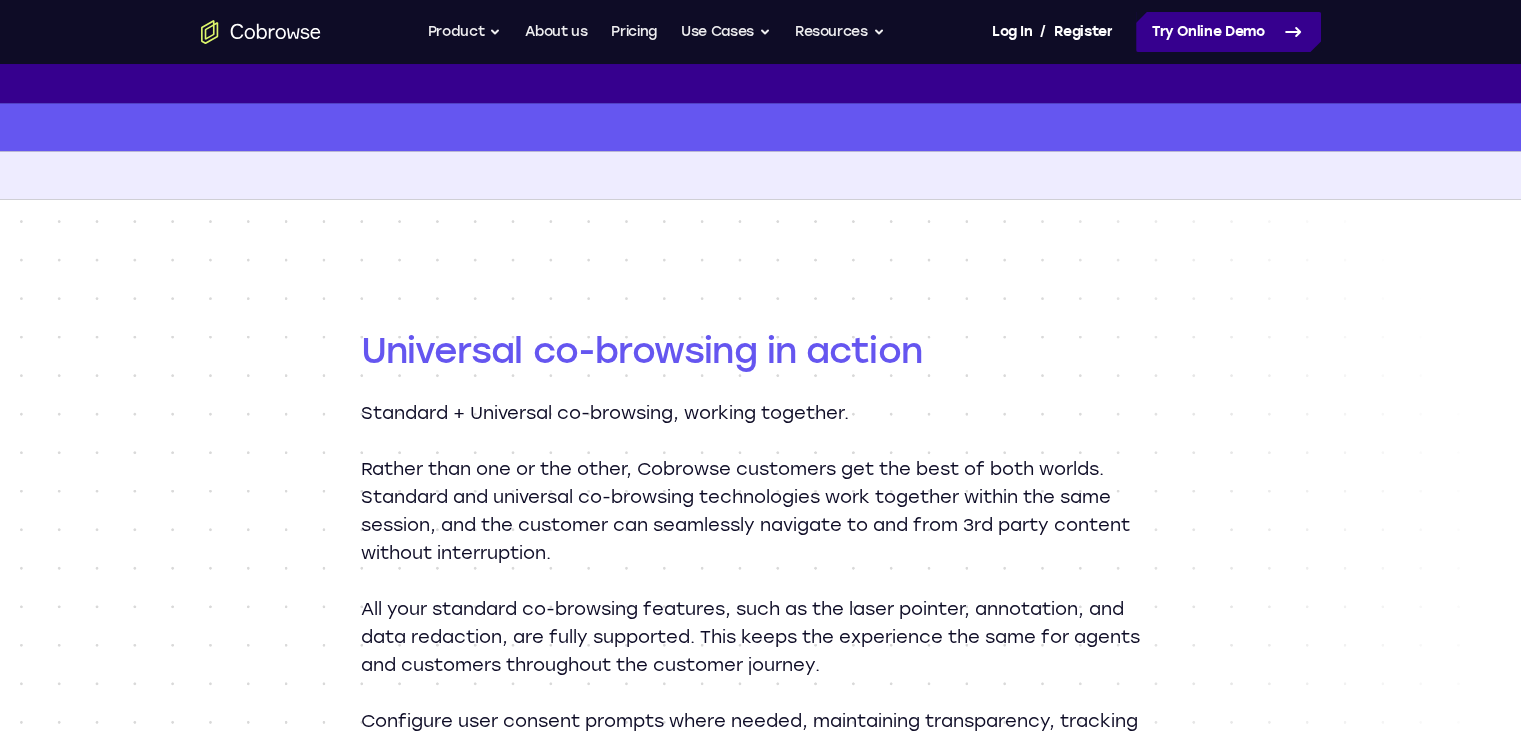 click on "Try Online Demo" at bounding box center [1228, 32] 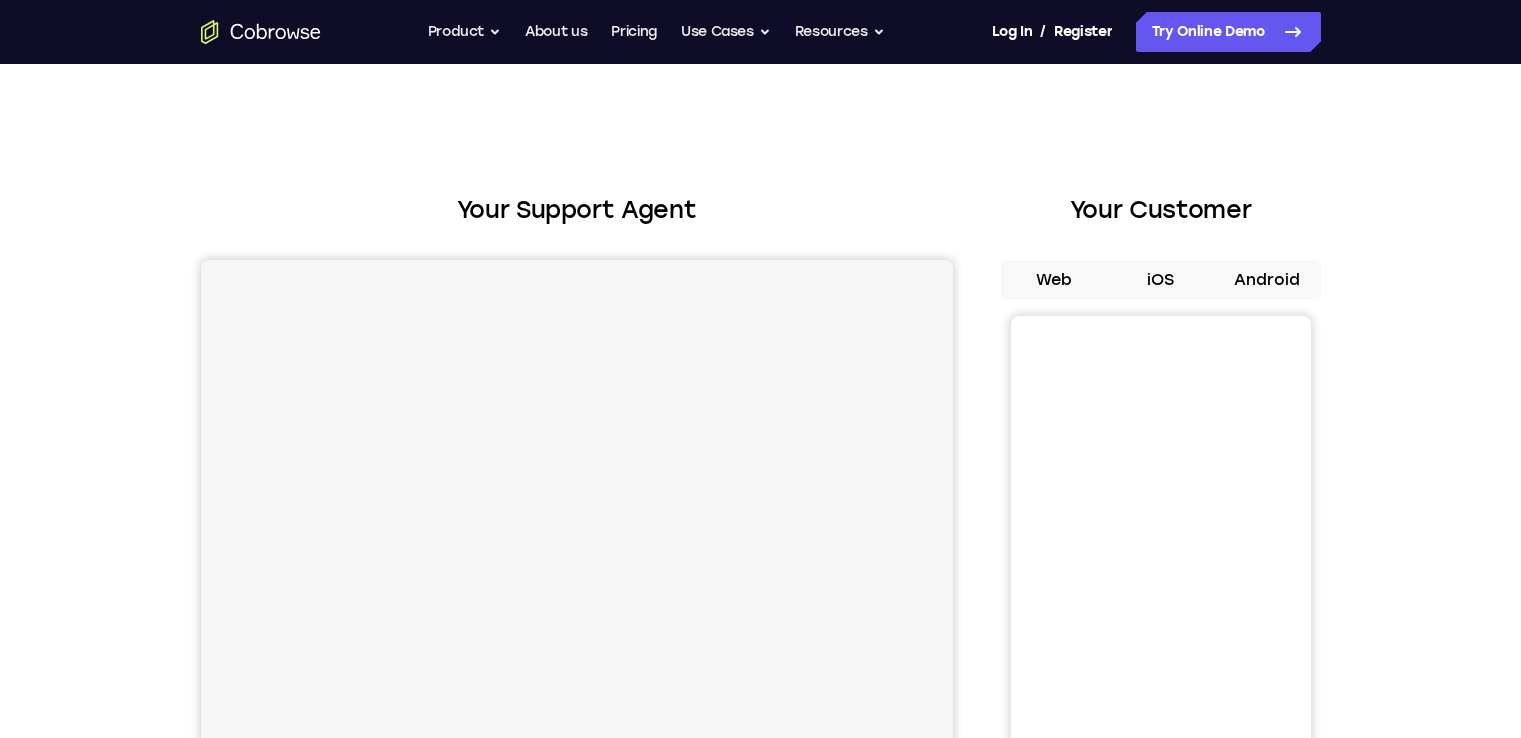 scroll, scrollTop: 0, scrollLeft: 0, axis: both 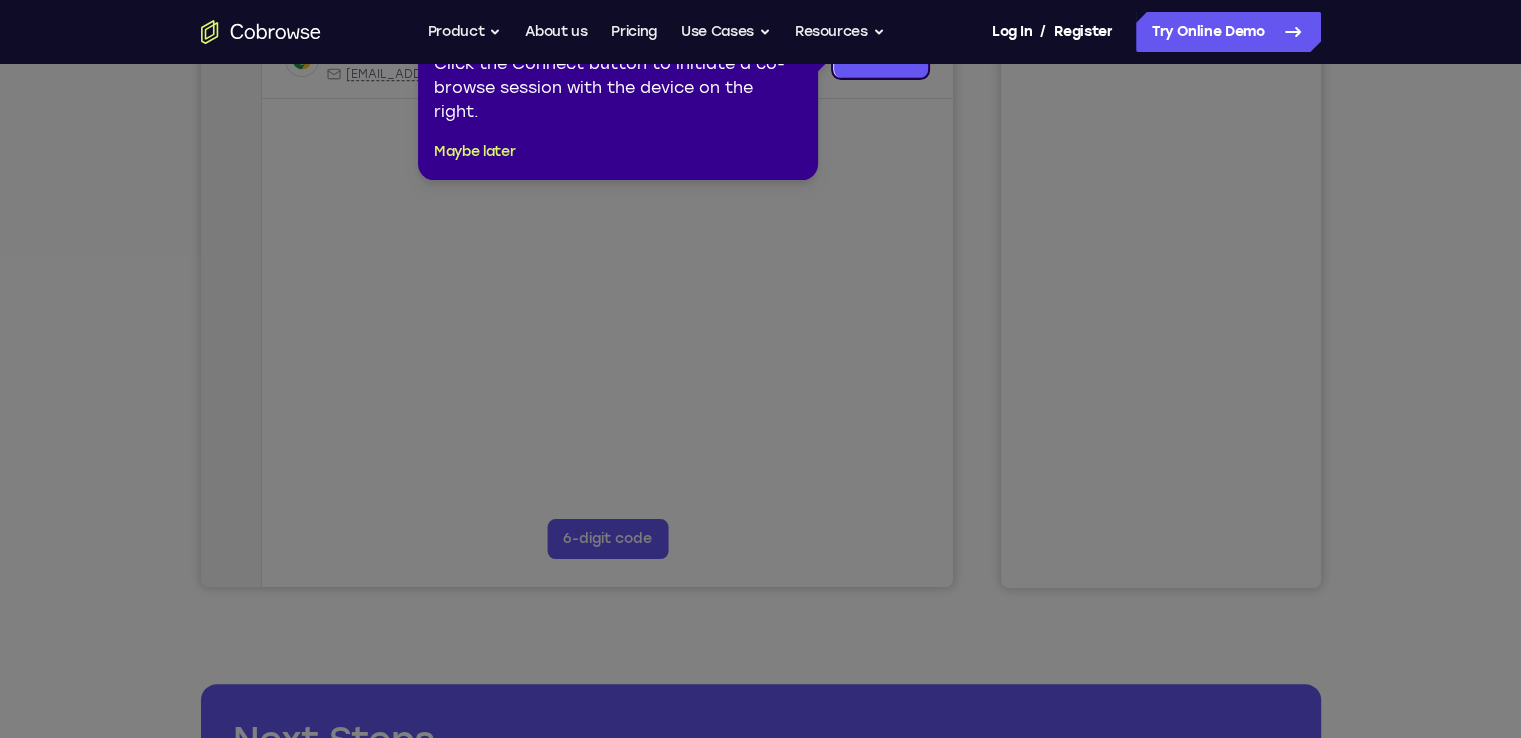 click 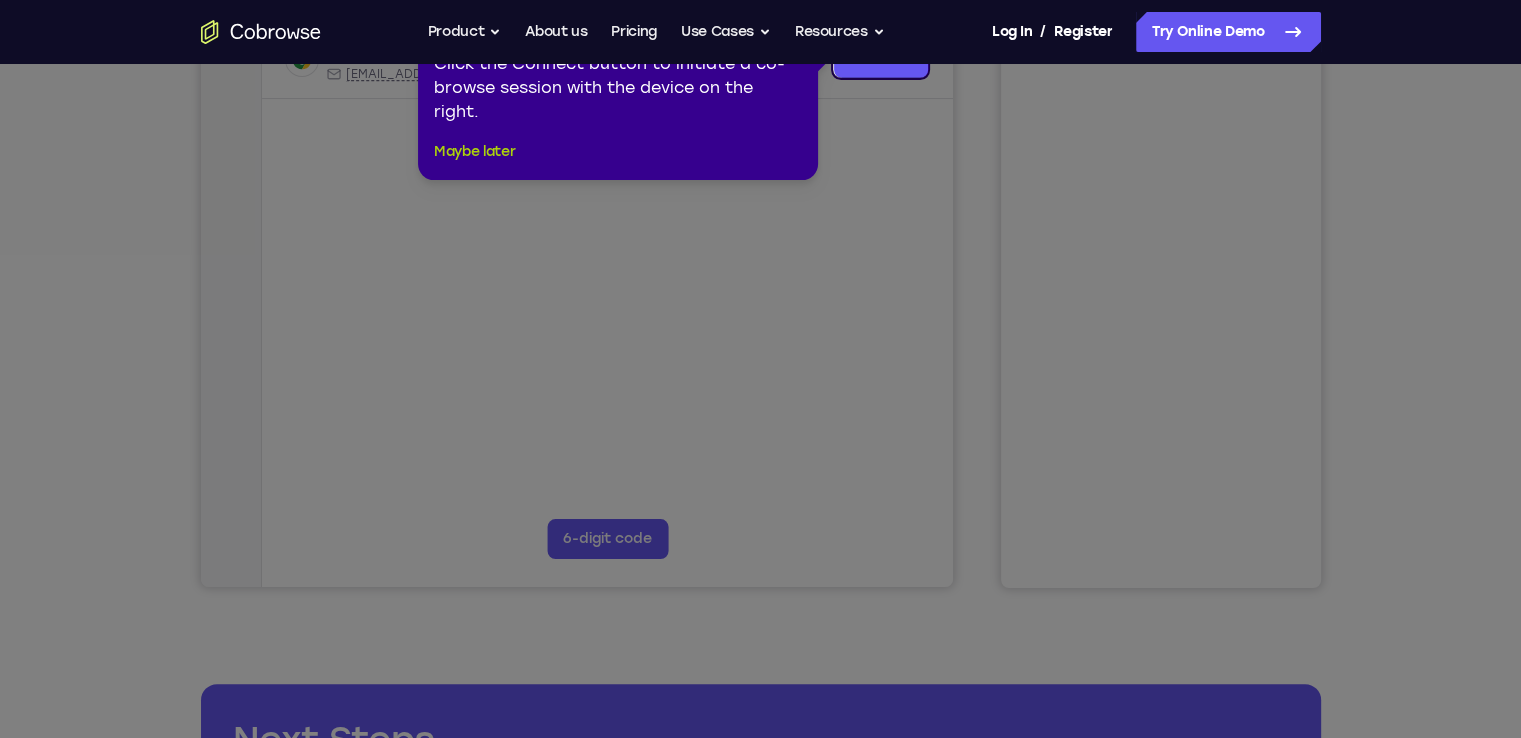 drag, startPoint x: 499, startPoint y: 149, endPoint x: 541, endPoint y: 485, distance: 338.61484 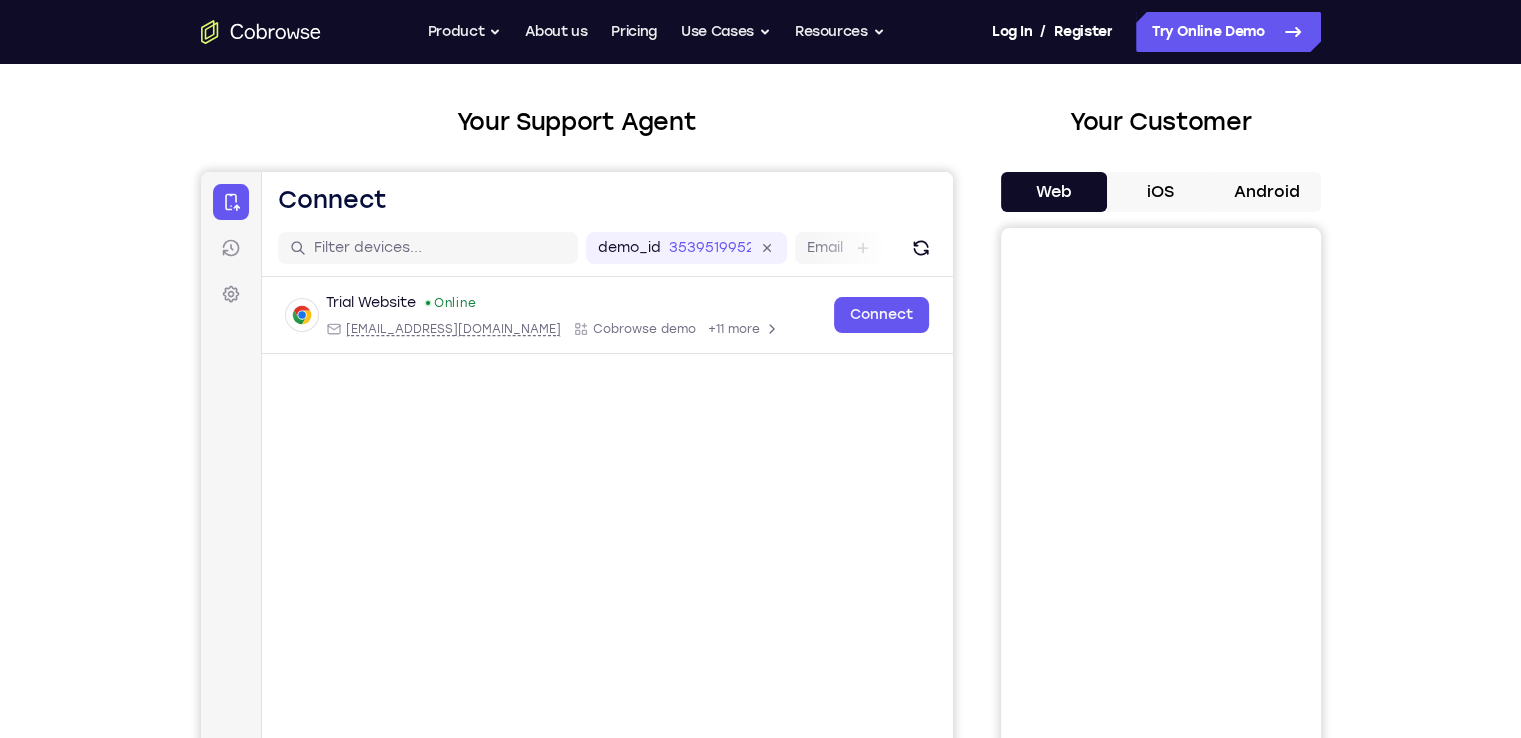 scroll, scrollTop: 97, scrollLeft: 0, axis: vertical 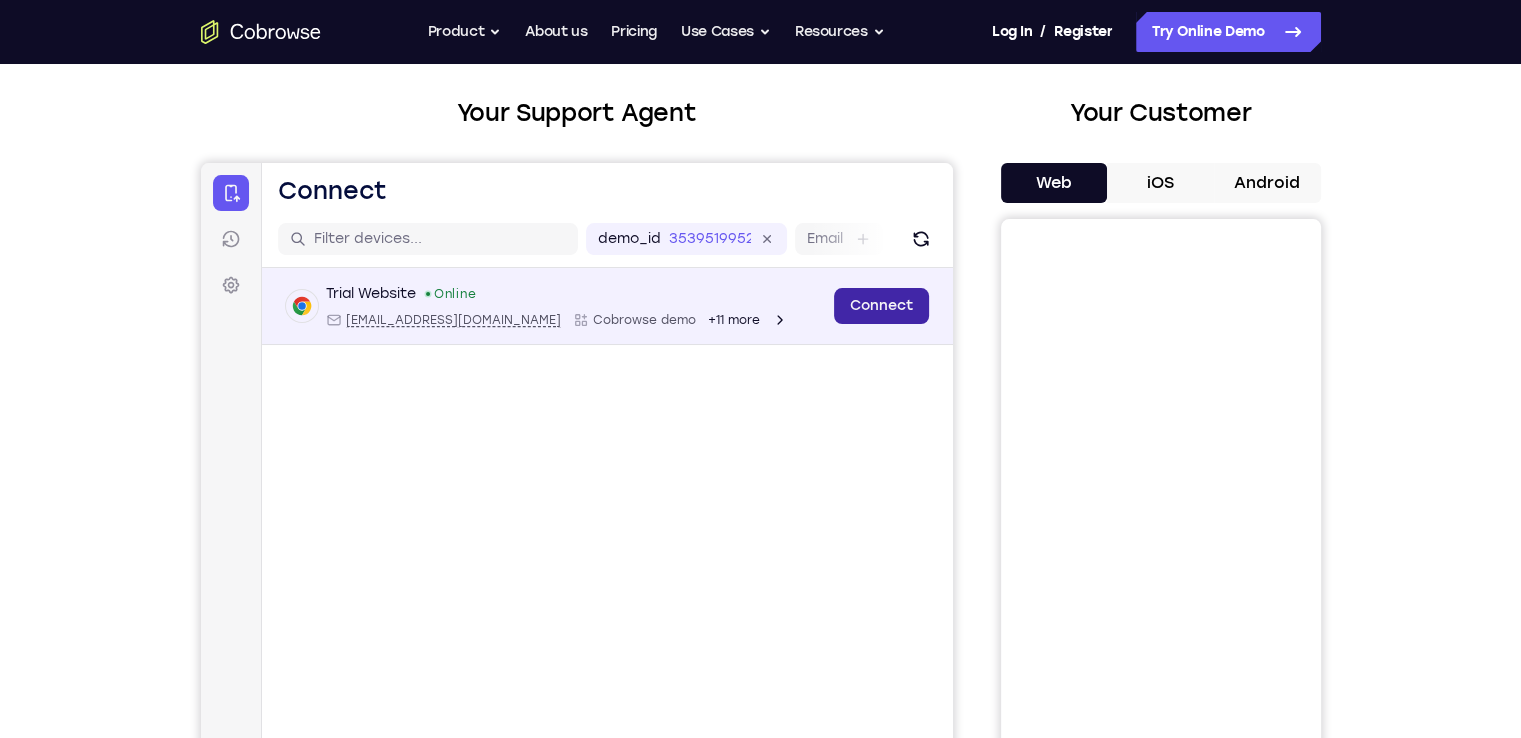 click on "Connect" at bounding box center [880, 306] 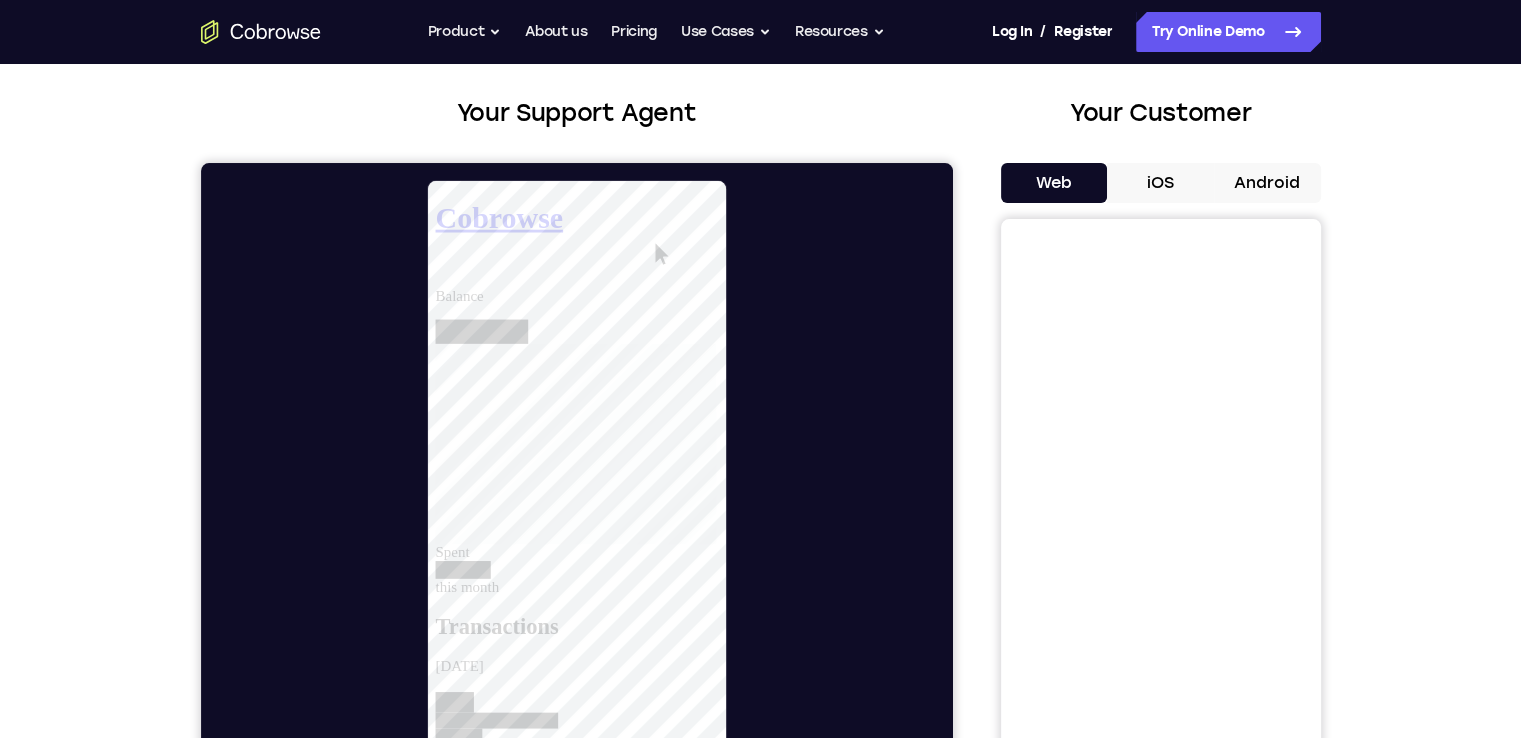 scroll, scrollTop: 0, scrollLeft: 0, axis: both 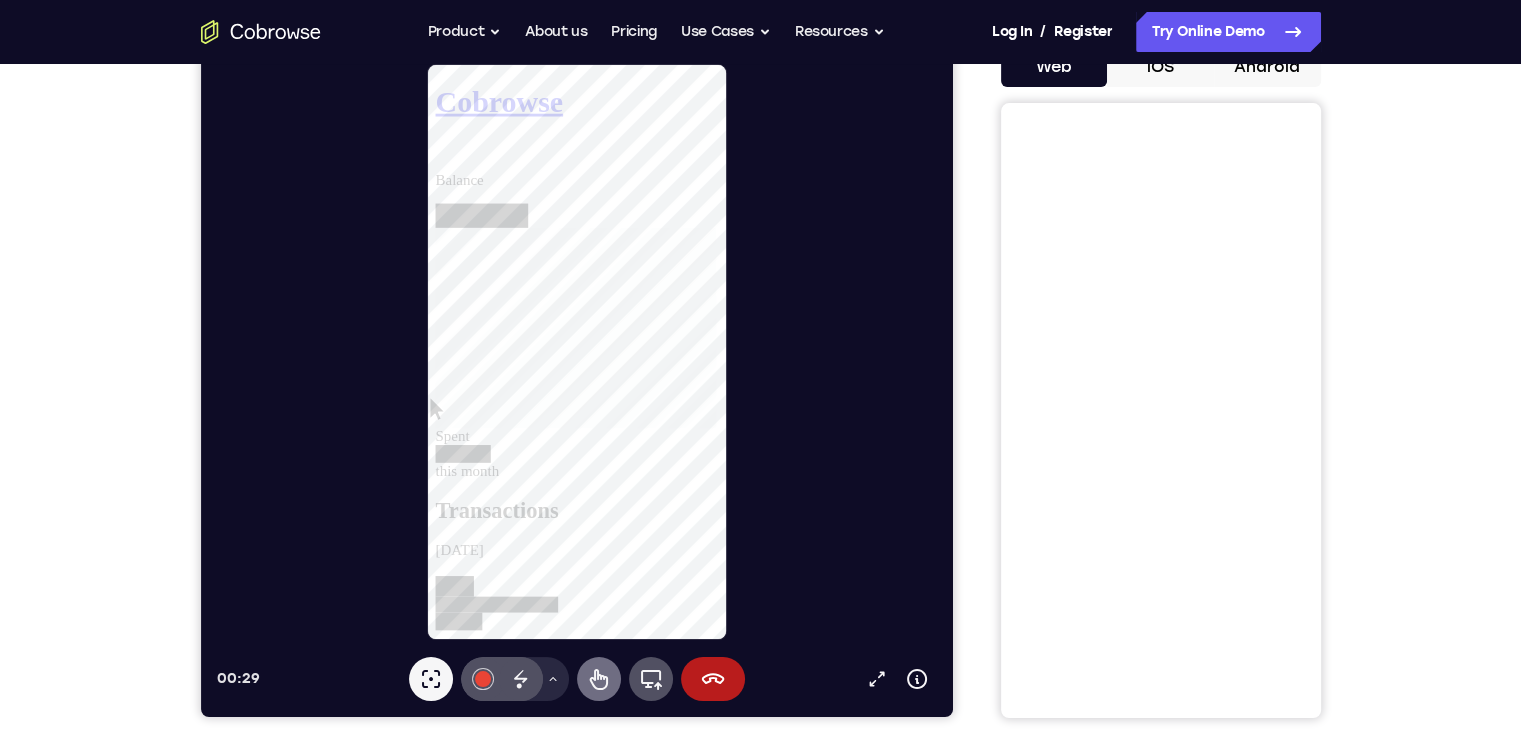click 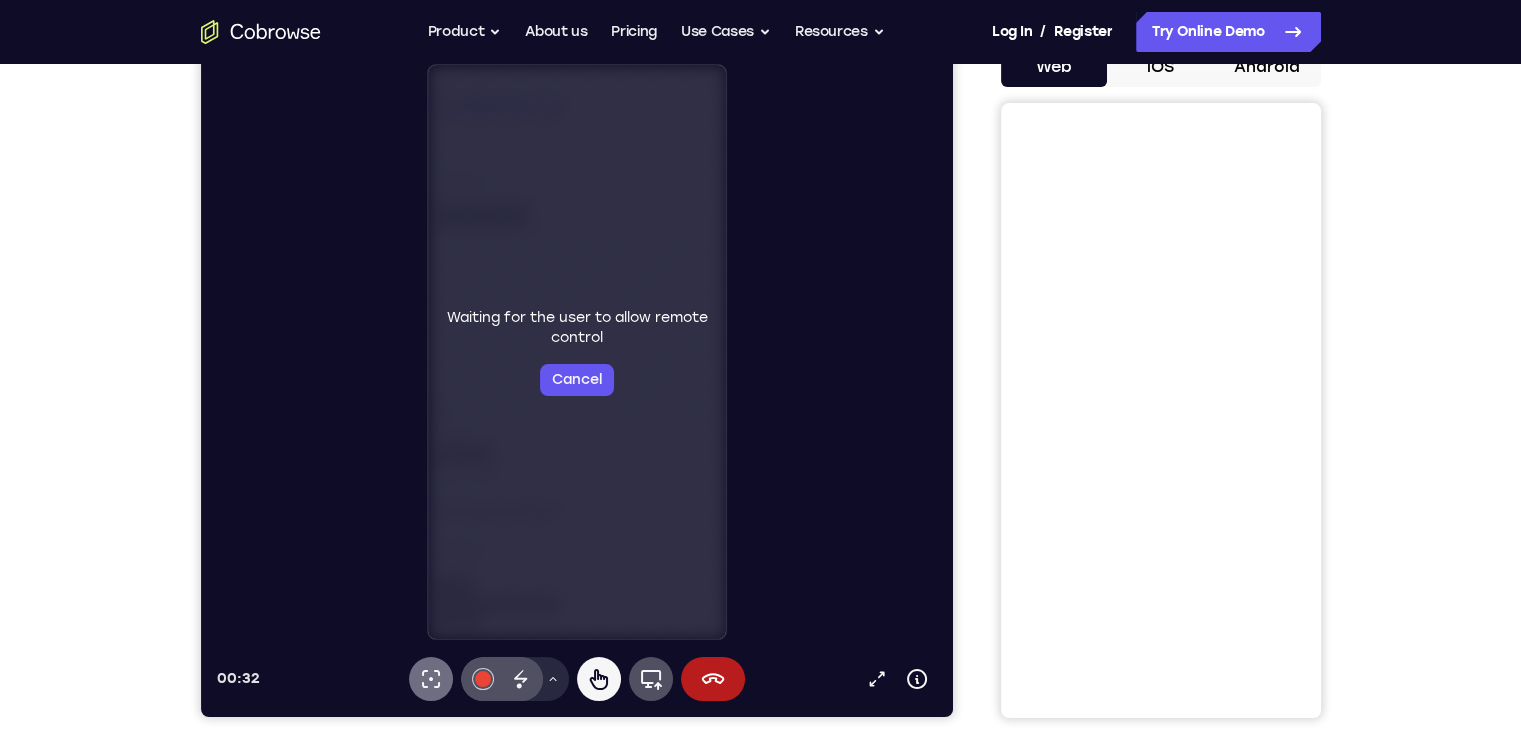 click 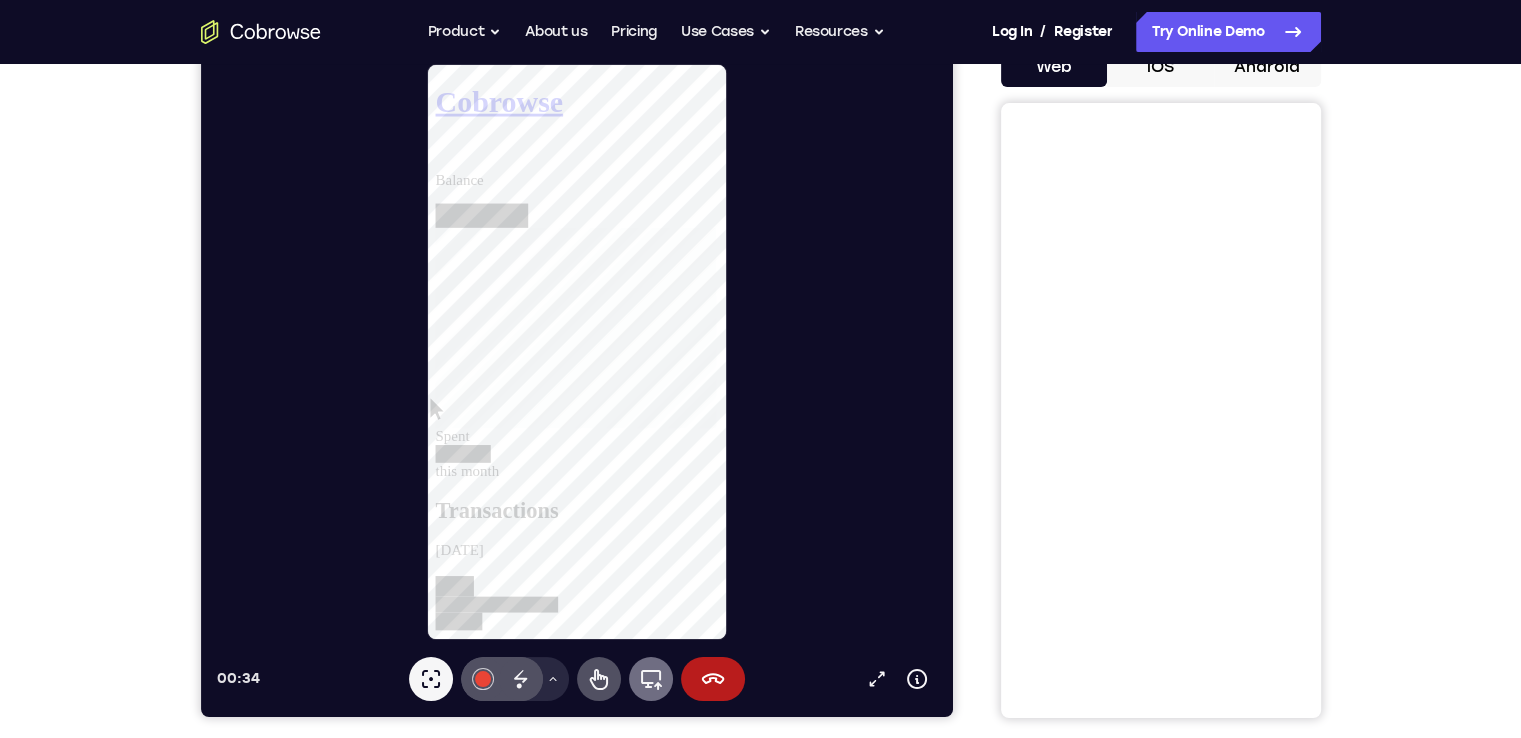 click on "Full device" at bounding box center [650, 679] 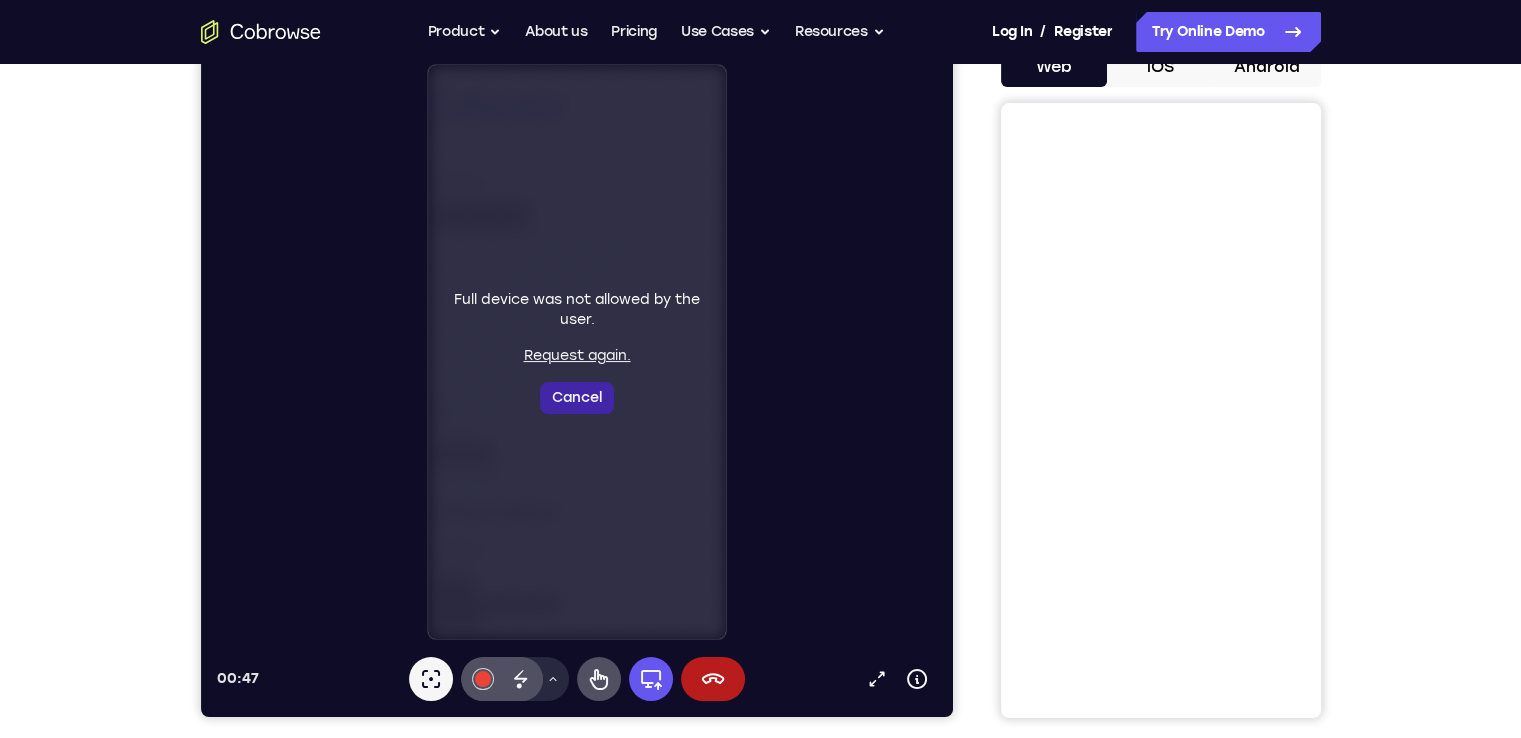 click on "Cancel" at bounding box center [576, 398] 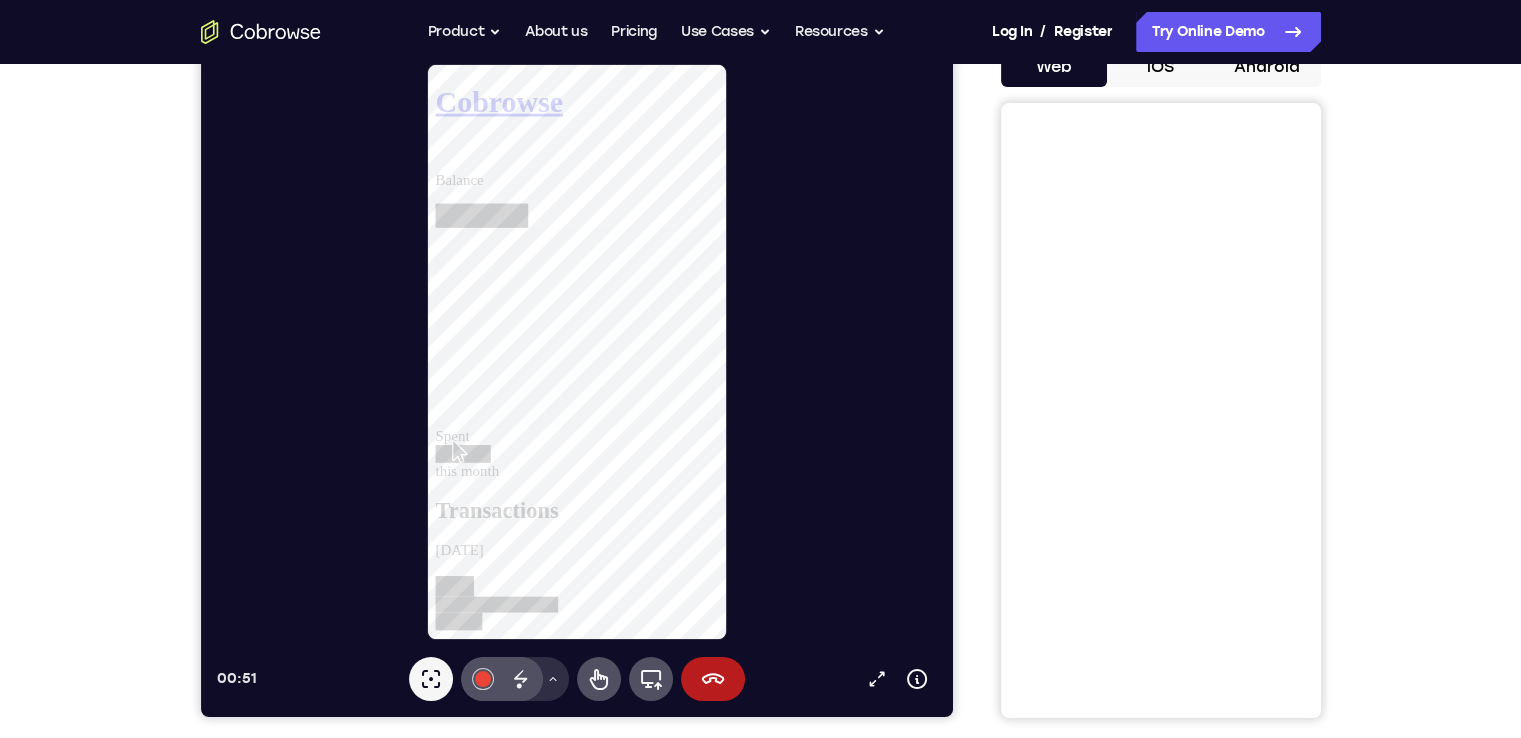 click 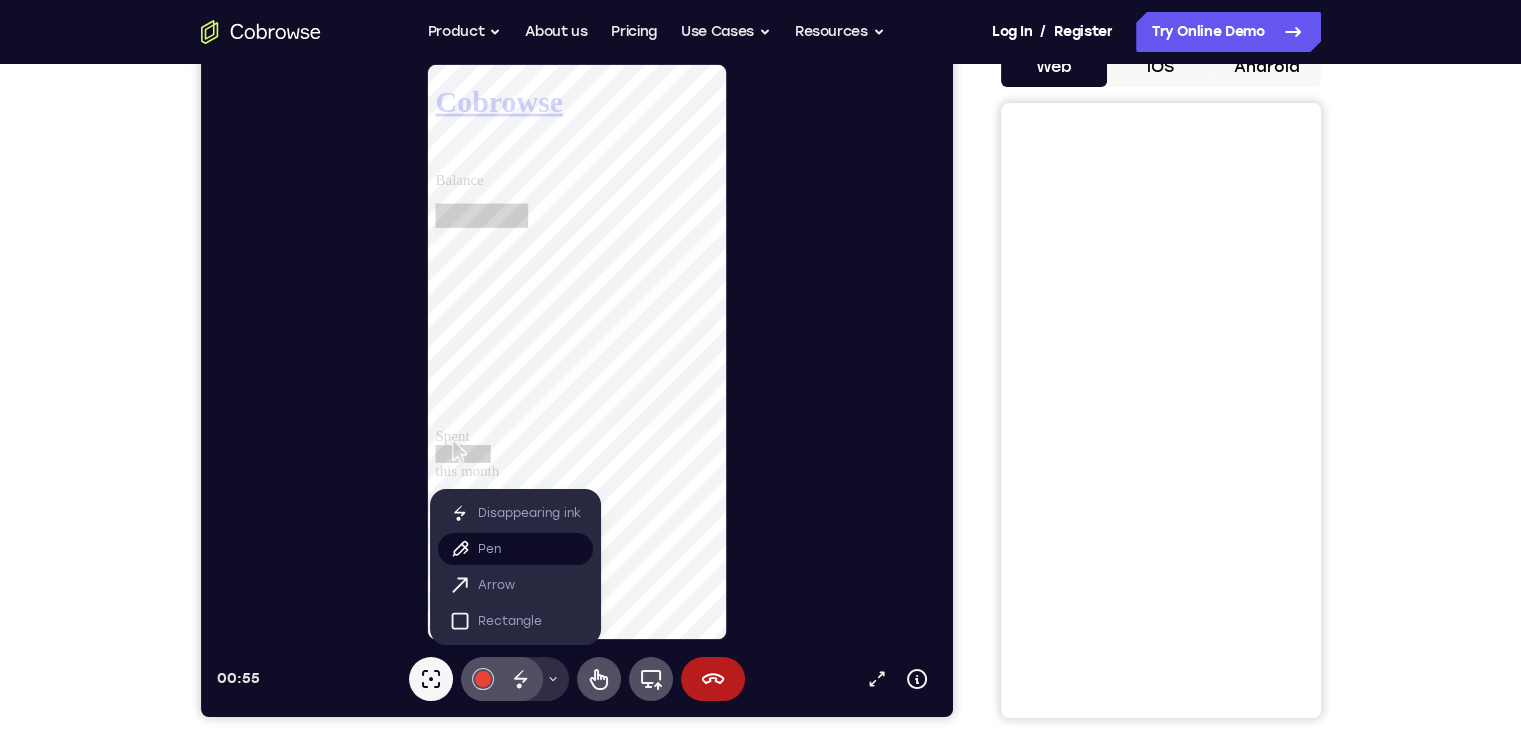 click on "Pen" at bounding box center (514, 549) 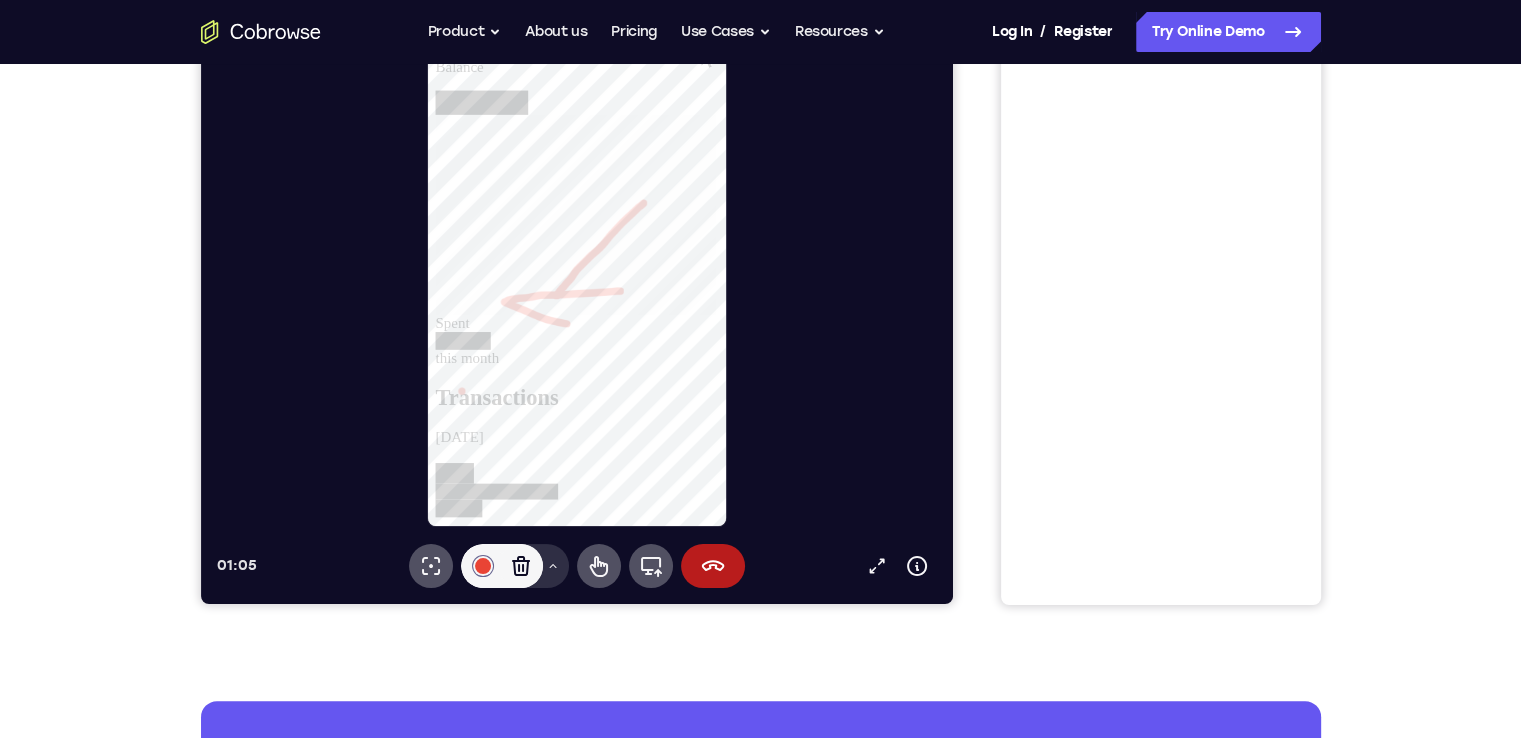 scroll, scrollTop: 240, scrollLeft: 0, axis: vertical 